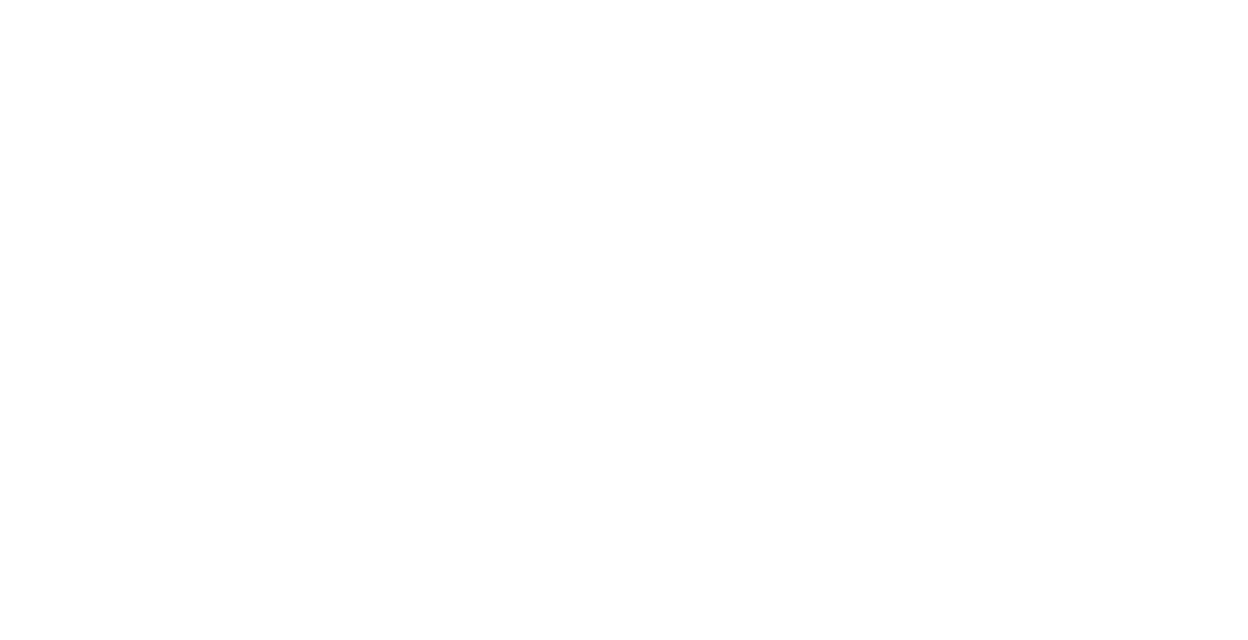scroll, scrollTop: 0, scrollLeft: 0, axis: both 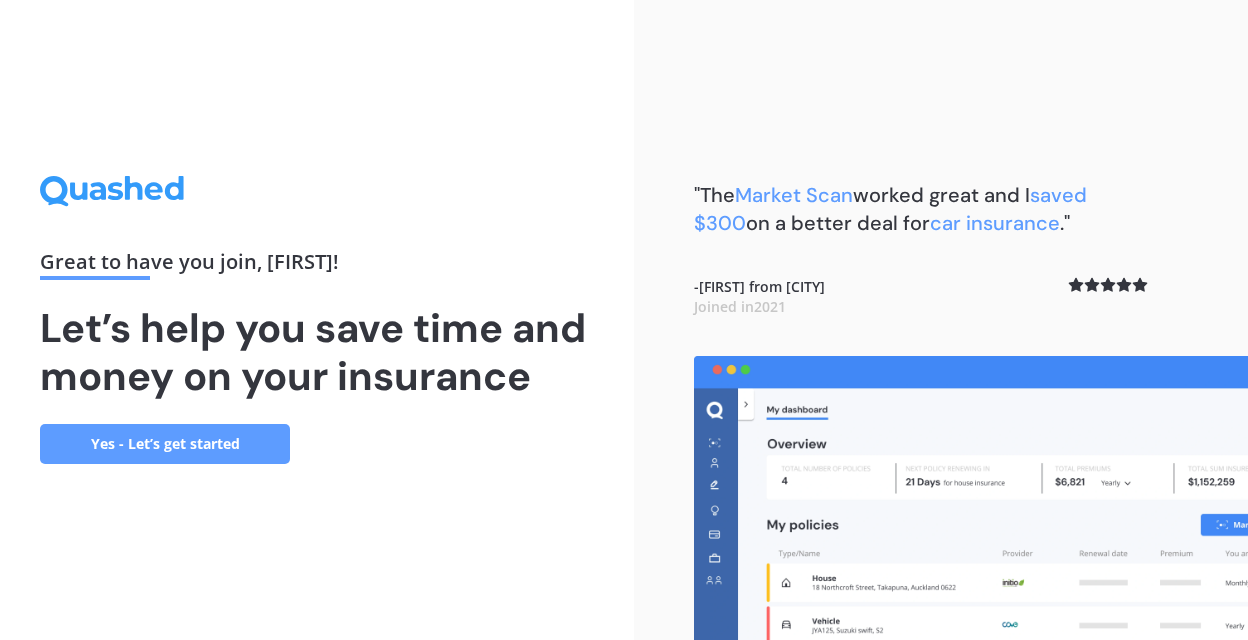 click on "Yes - Let’s get started" at bounding box center (165, 444) 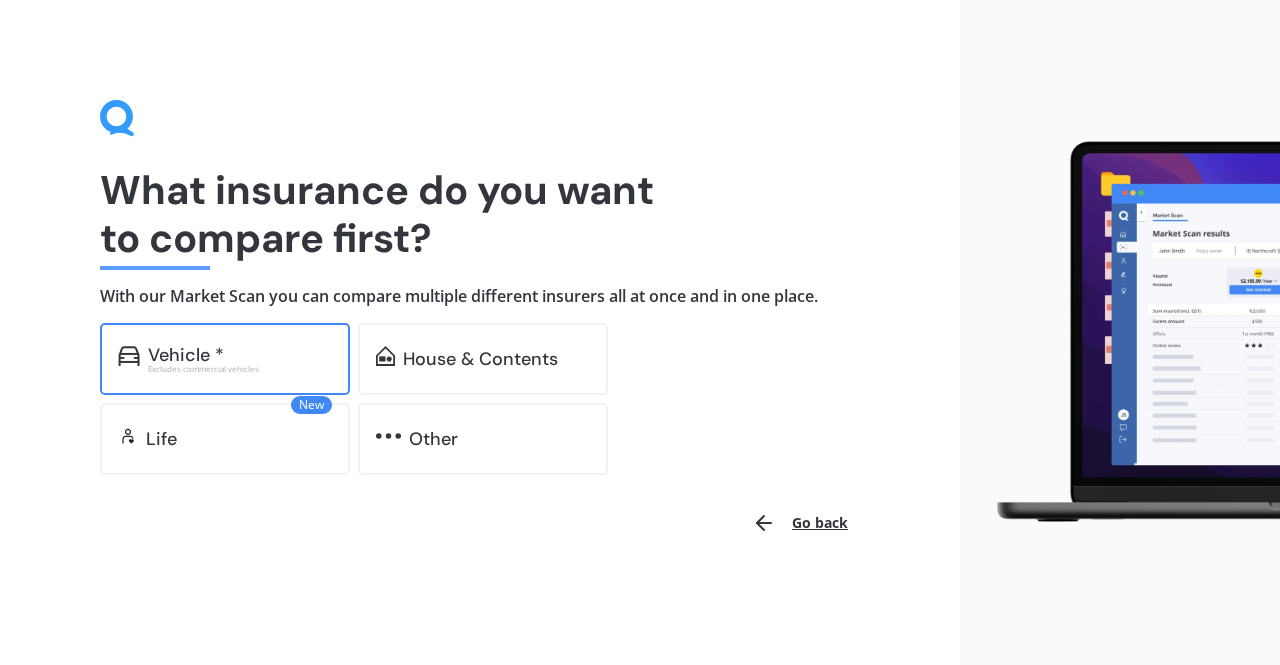 click on "Excludes commercial vehicles" at bounding box center (240, 369) 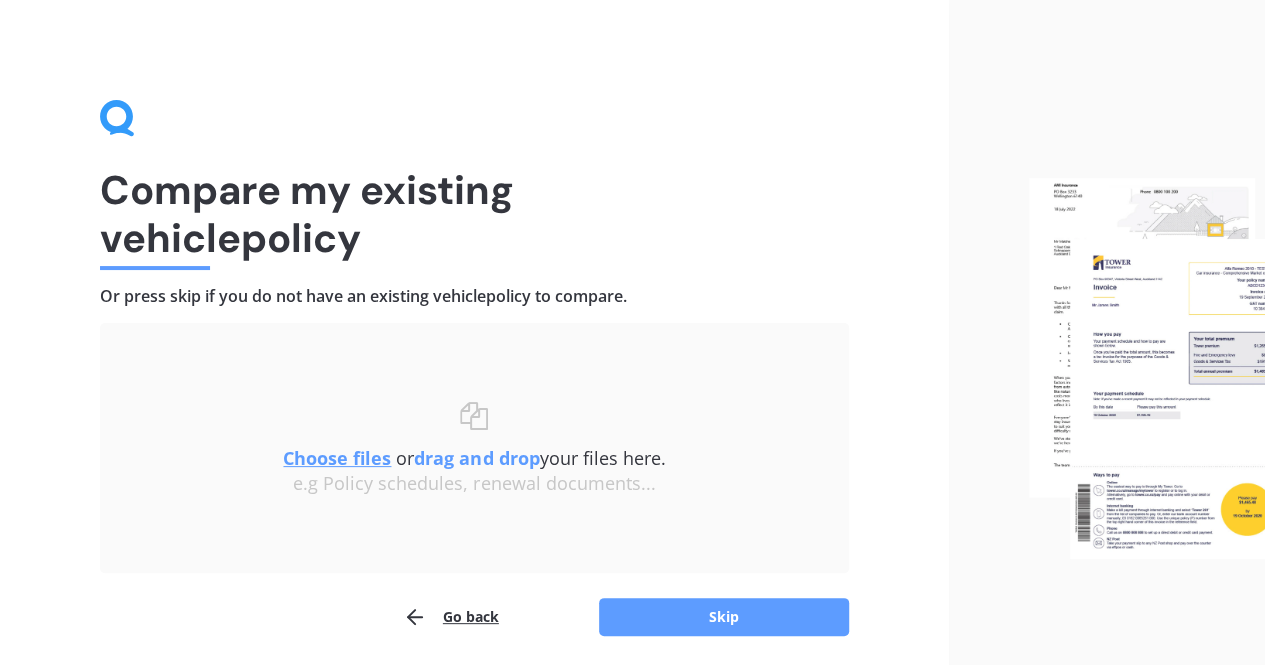 scroll, scrollTop: 71, scrollLeft: 0, axis: vertical 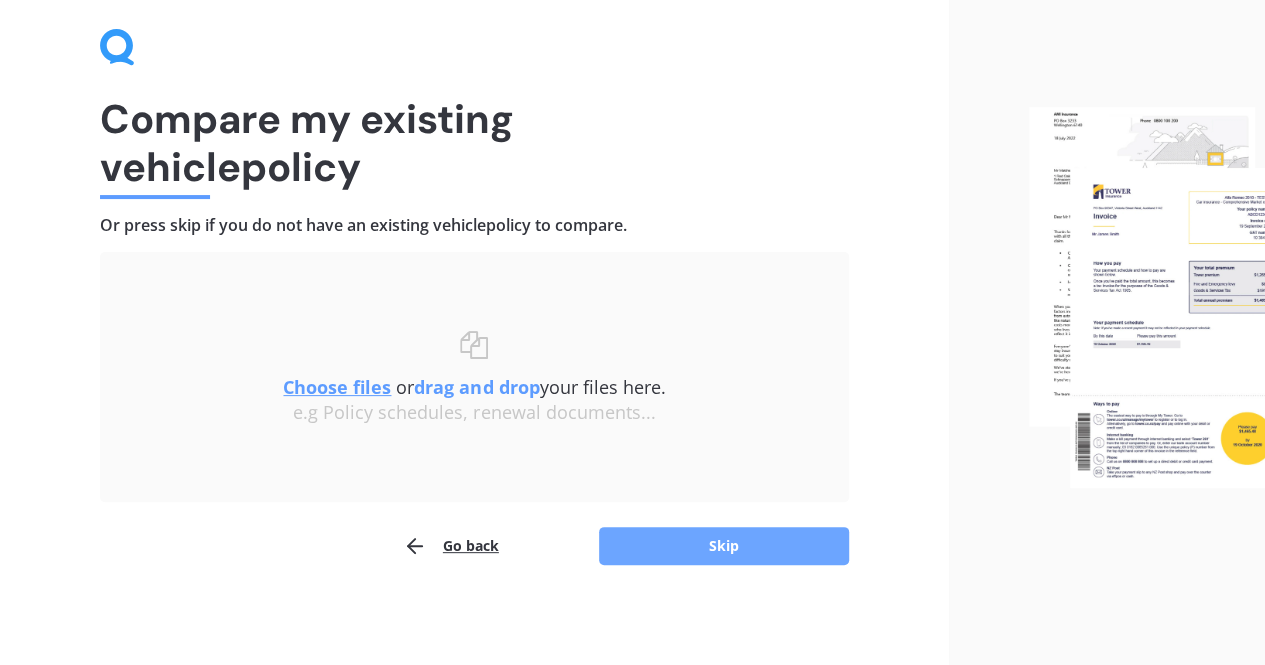 click on "Skip" at bounding box center [724, 546] 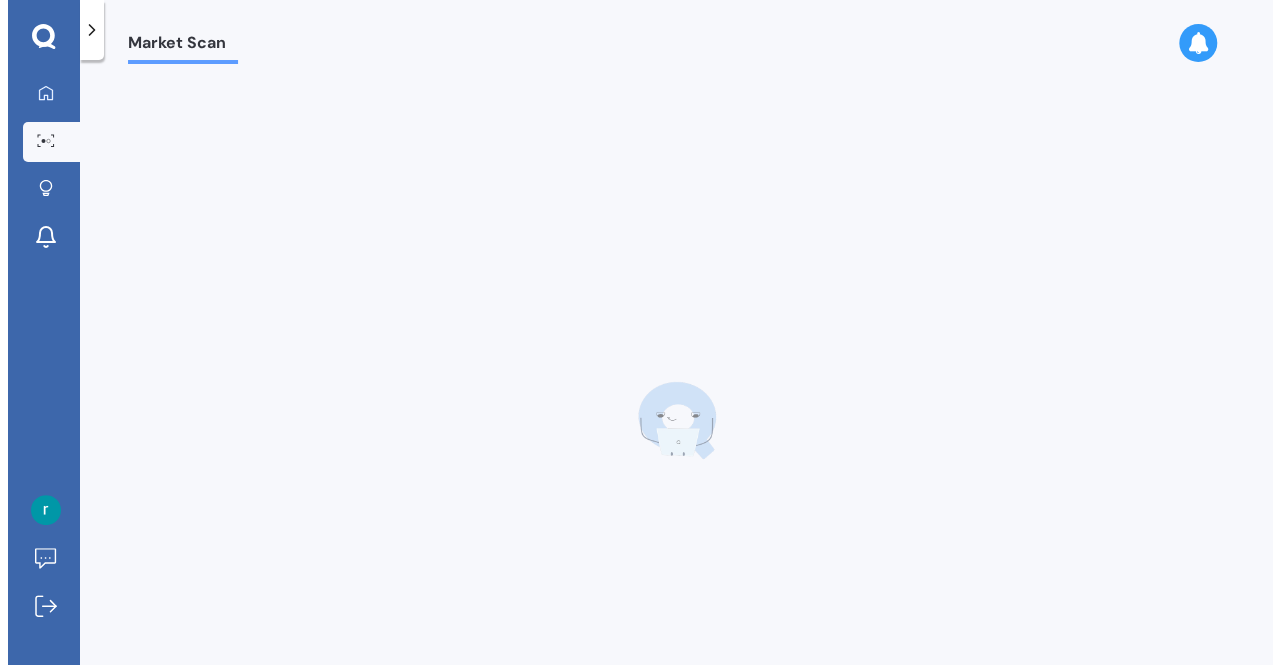 scroll, scrollTop: 0, scrollLeft: 0, axis: both 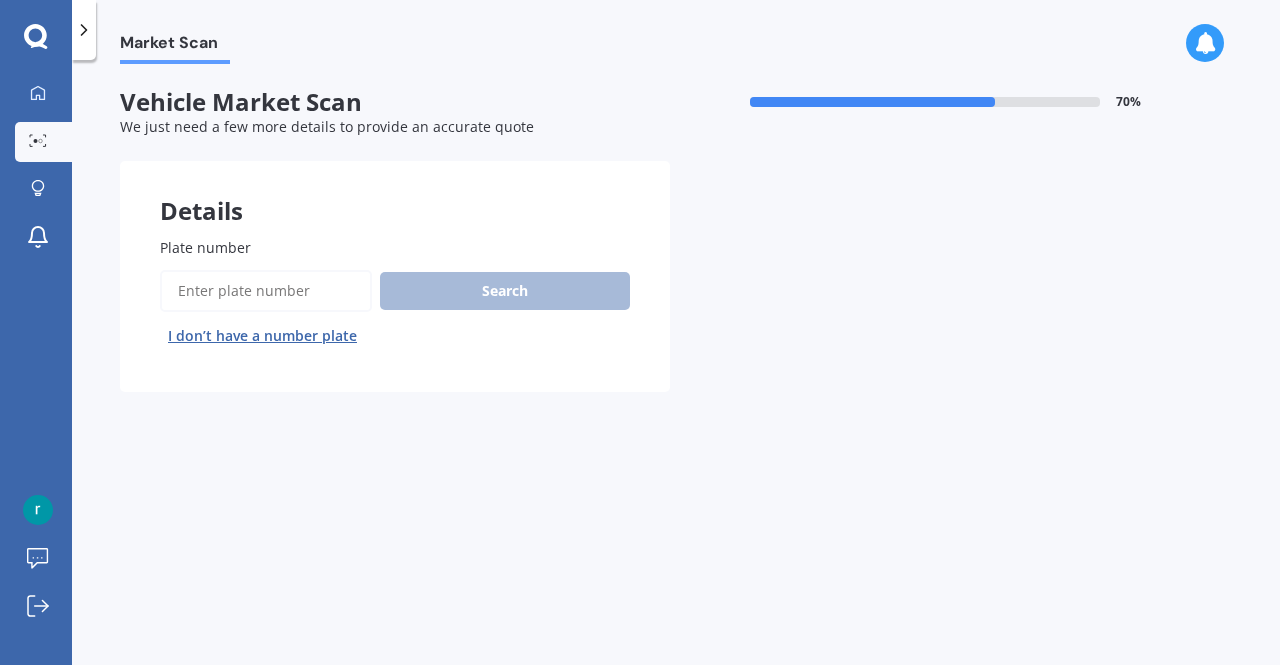click on "Plate number" at bounding box center [266, 291] 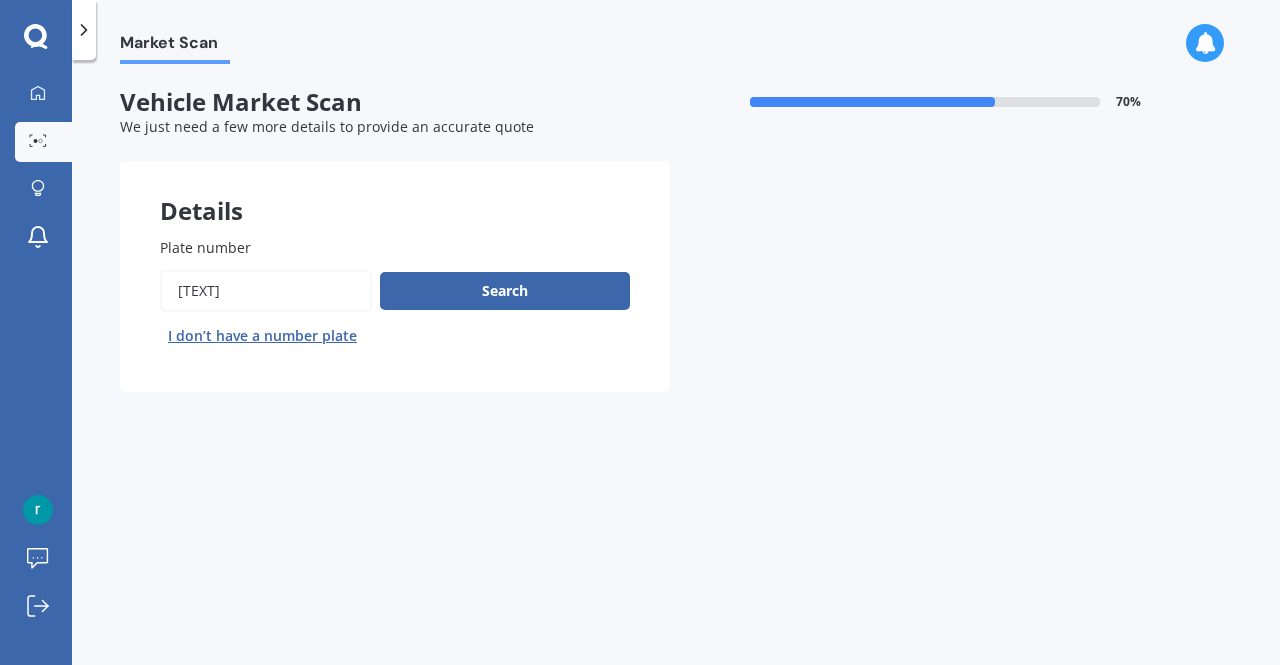 type on "[TEXT]" 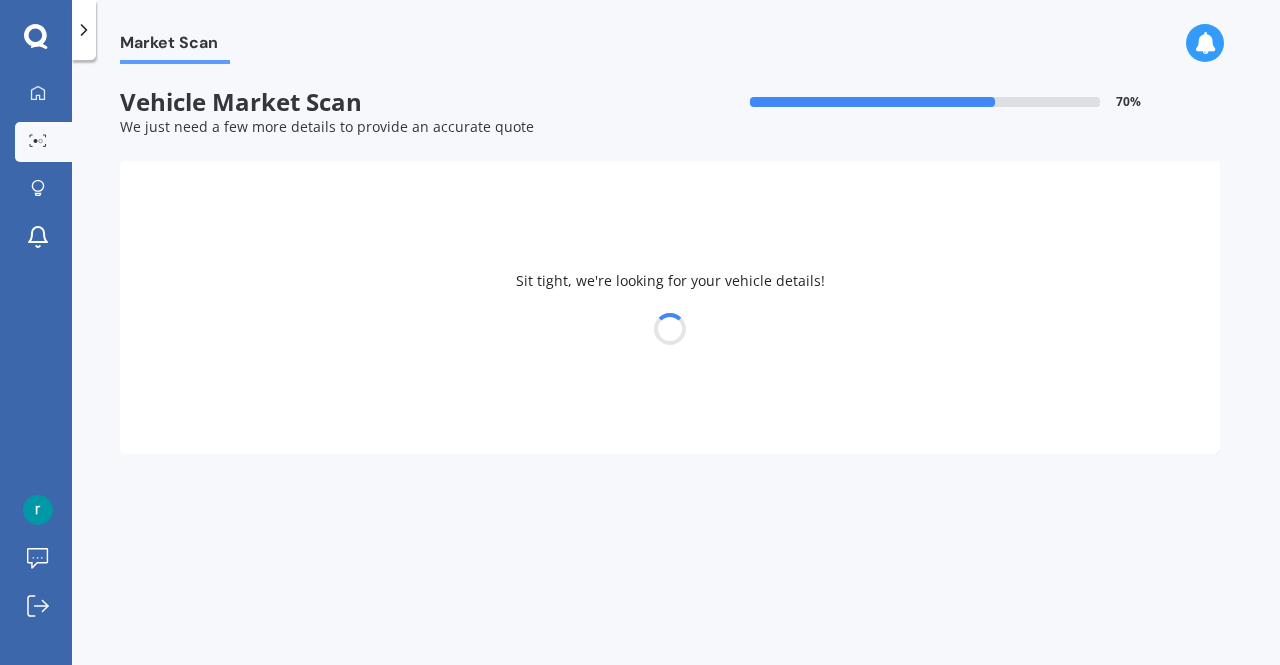select on "TOYOTA" 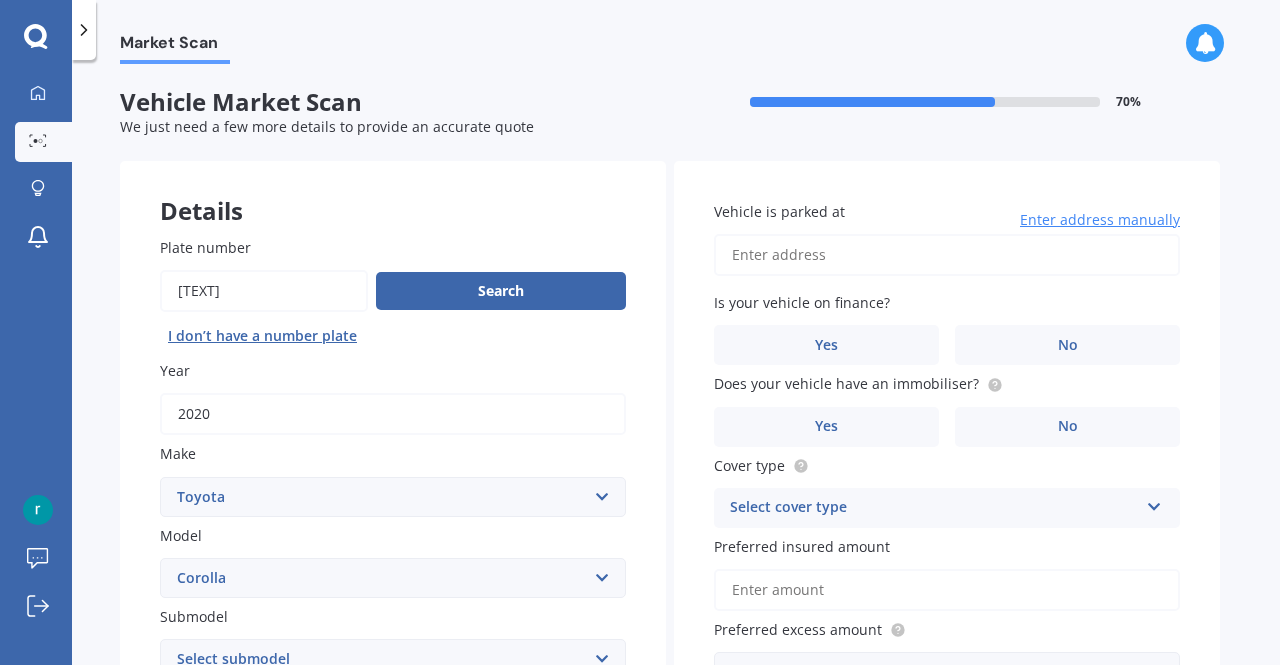 click on "Plate number" at bounding box center (264, 291) 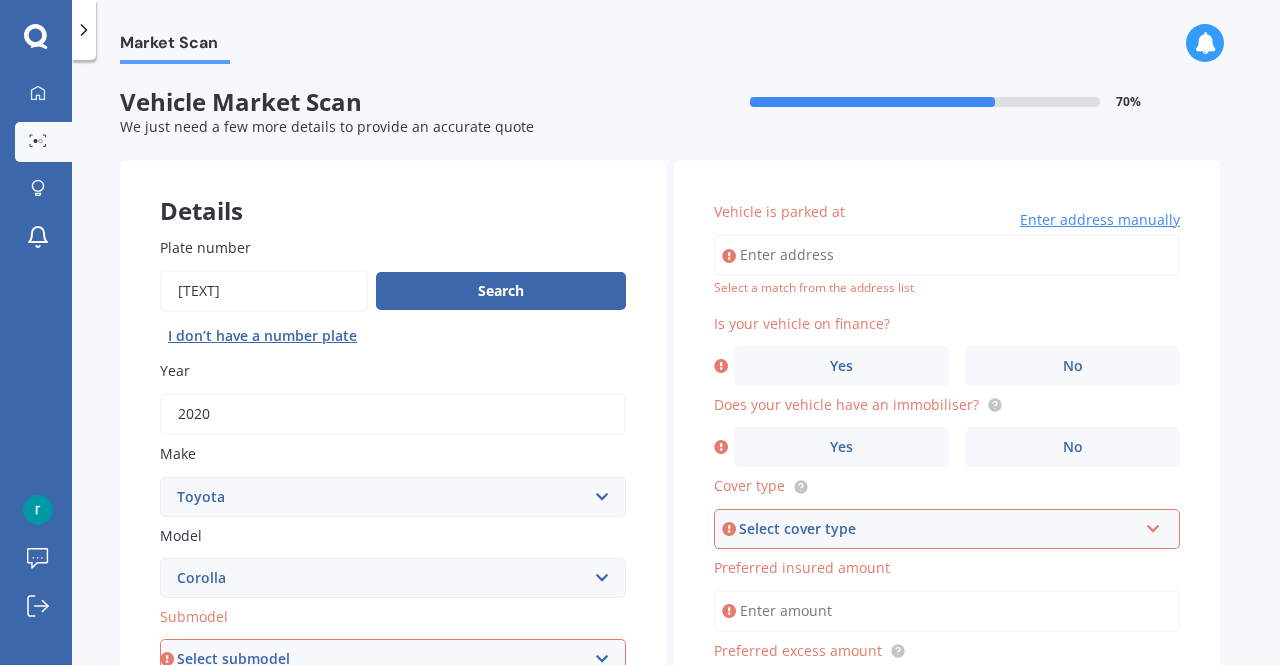 scroll, scrollTop: 11, scrollLeft: 0, axis: vertical 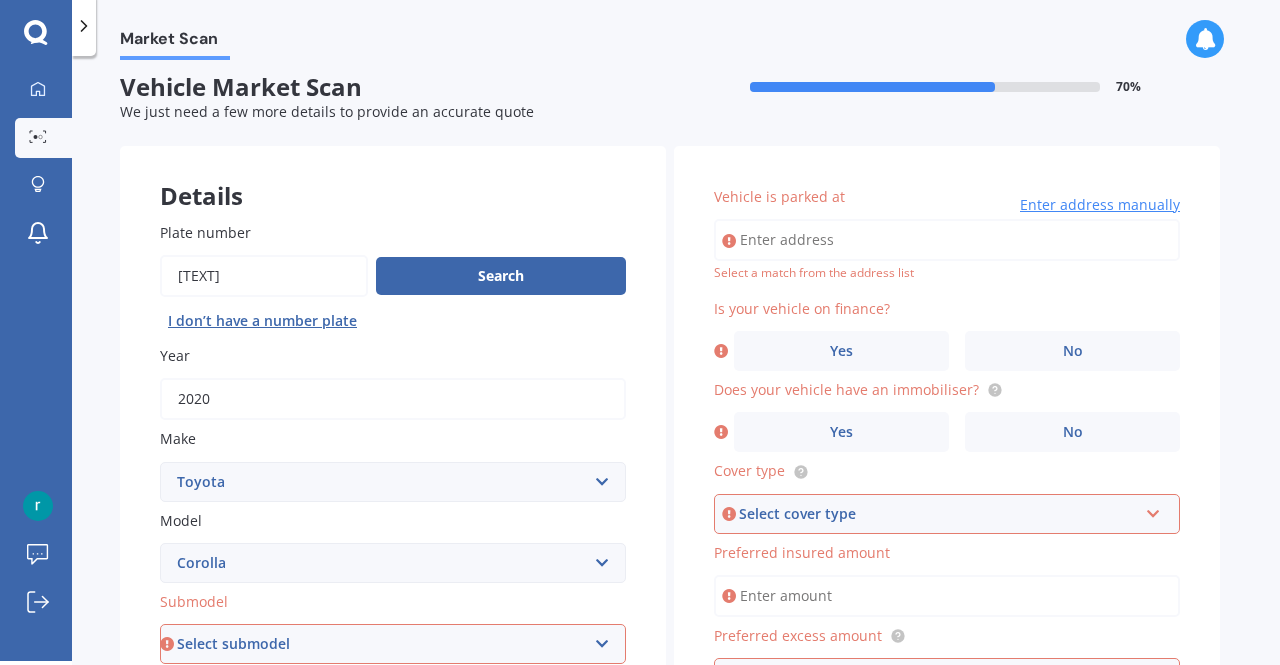 click on "Plate number" at bounding box center [264, 276] 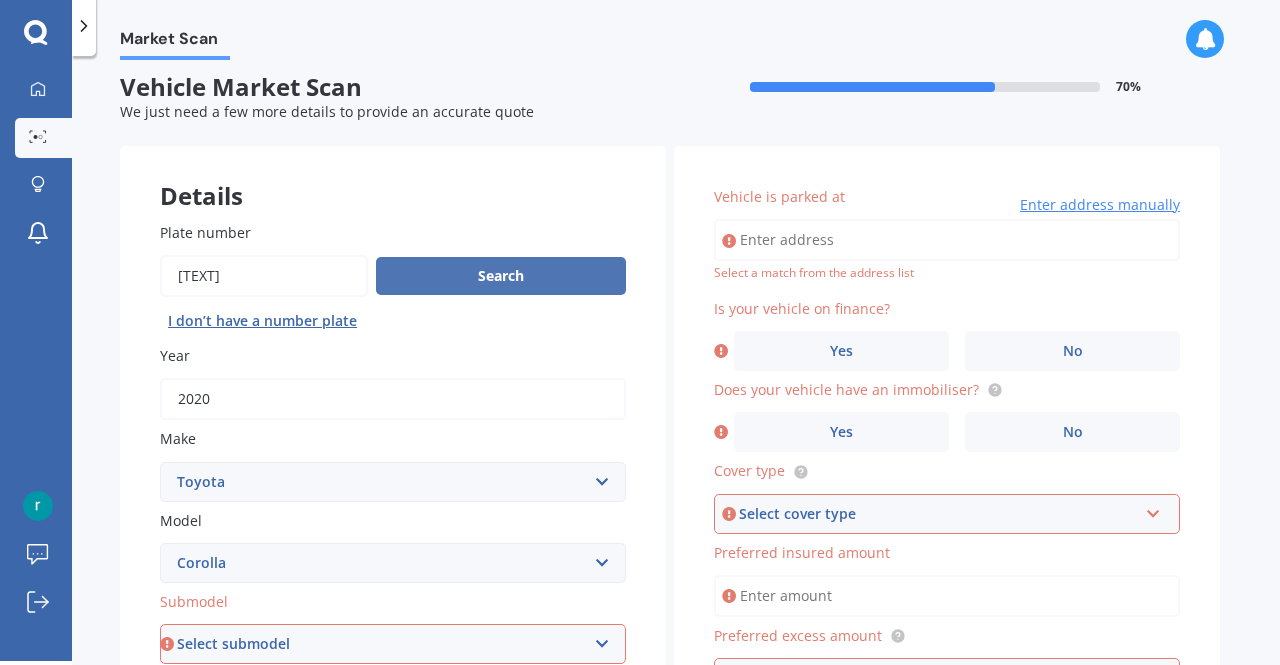 click on "Search" at bounding box center (501, 276) 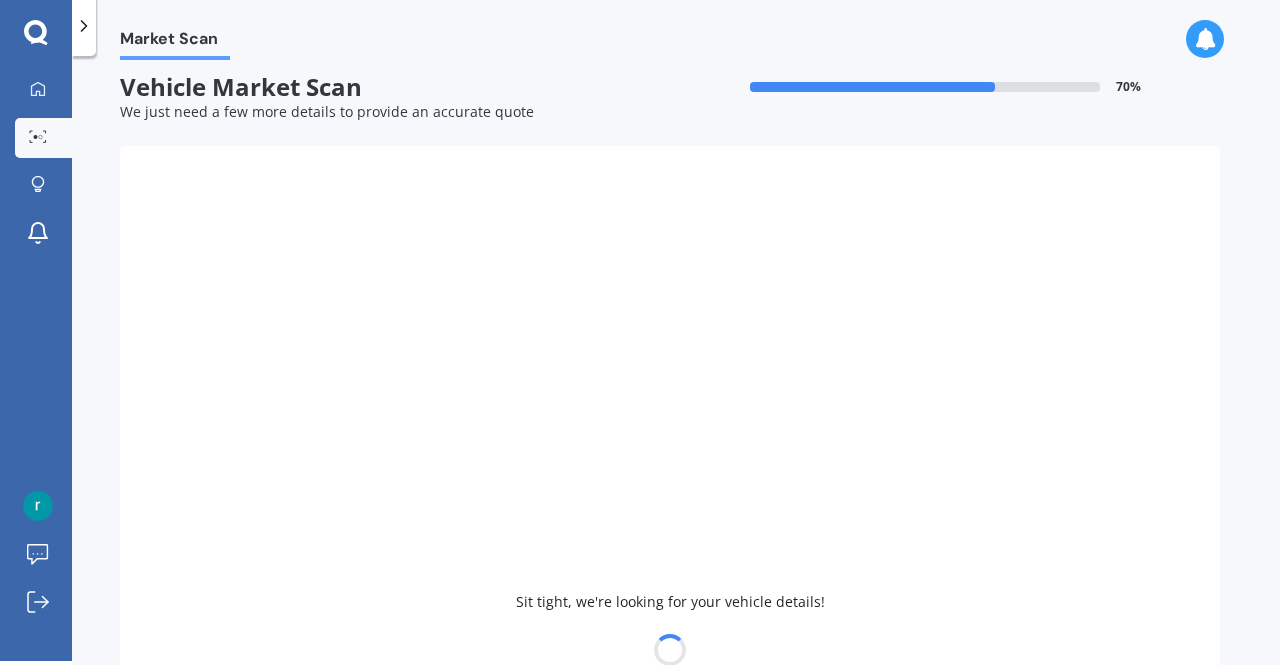 select on "HILUX" 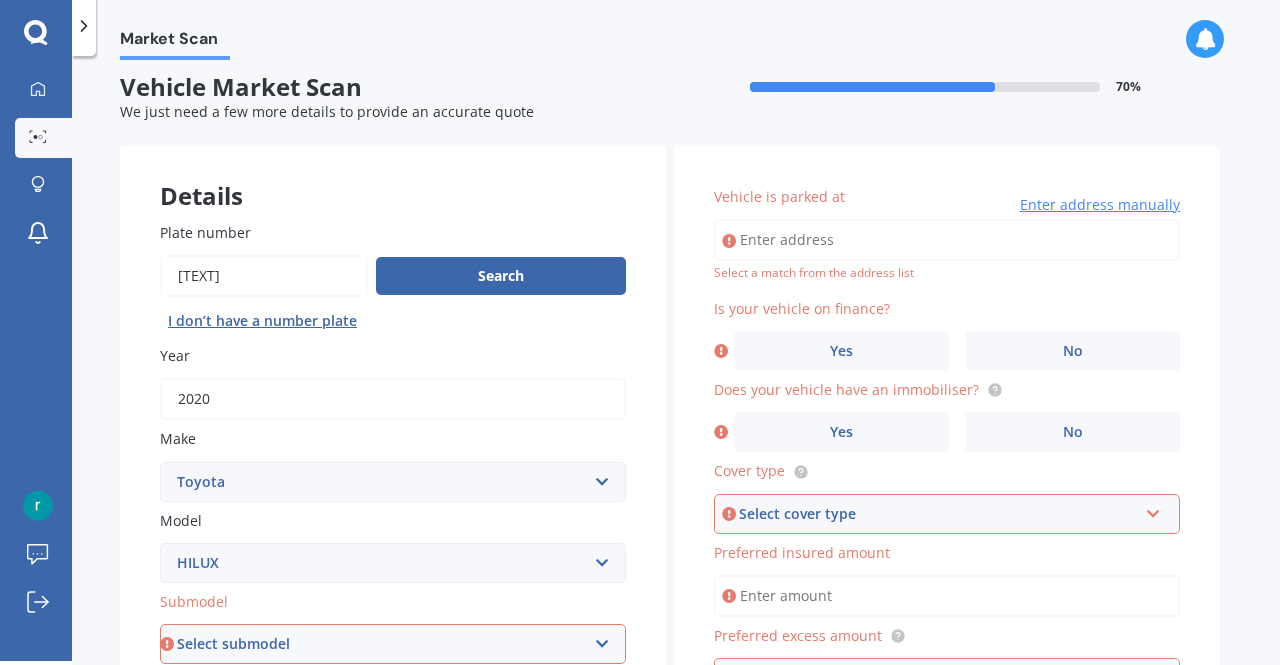 click on "Plate number" at bounding box center (264, 276) 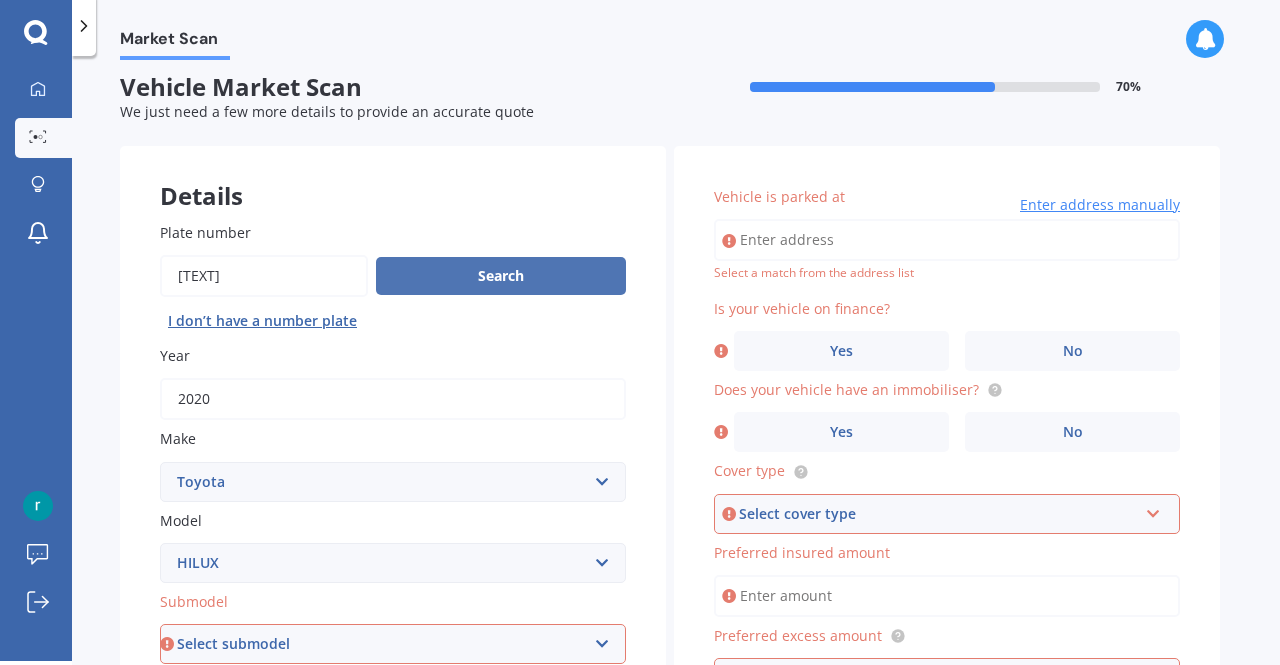 type on "[TEXT]" 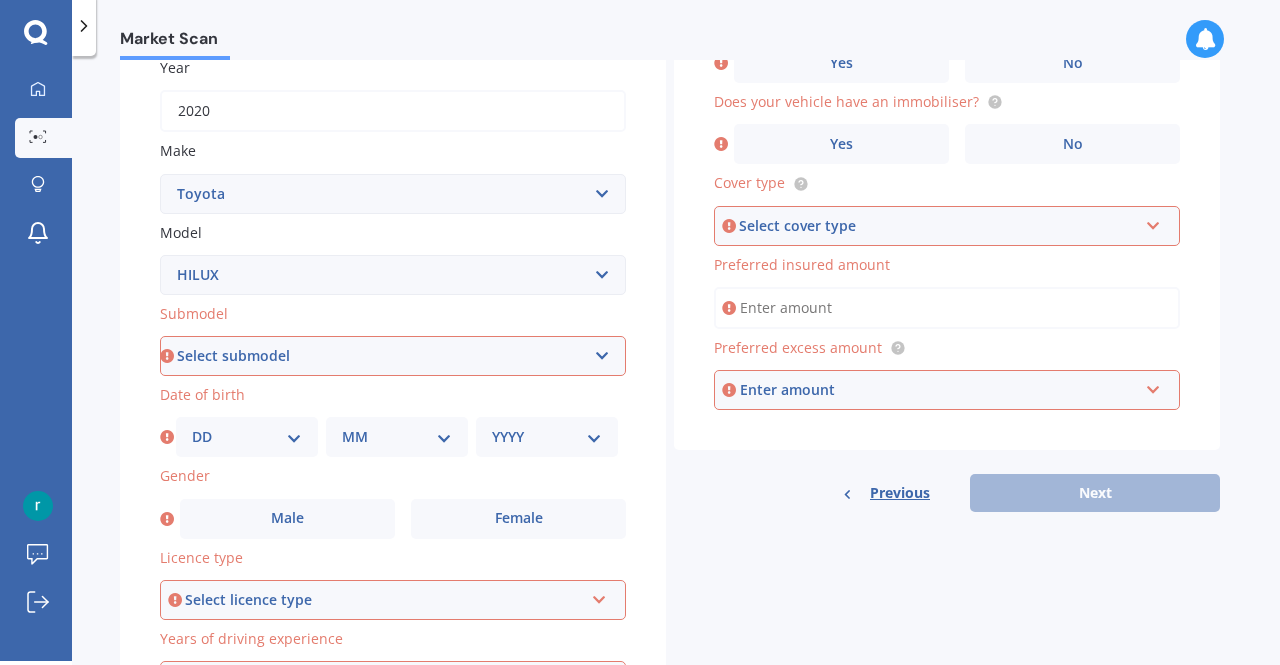 scroll, scrollTop: 301, scrollLeft: 0, axis: vertical 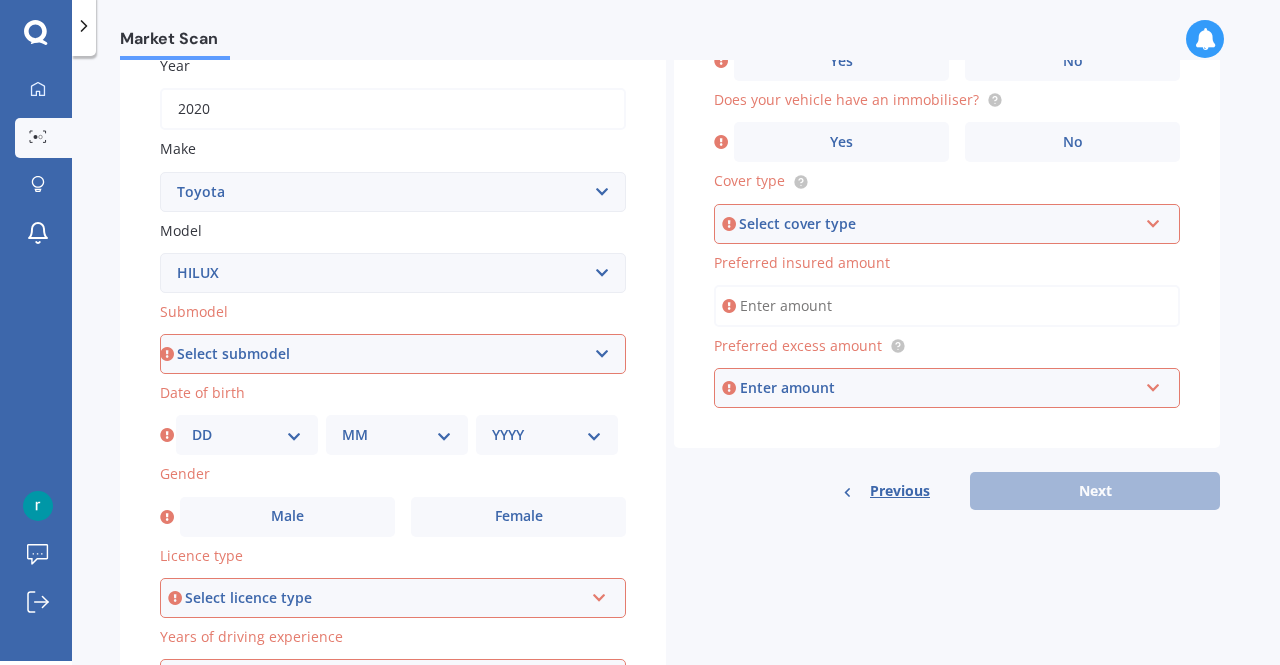 click on "Select submodel (All other) Diesel Diesel 4WD Petrol 4WD SR TD DC 2.8D/6AT/UT Surf 3.0L Diesel Turbo Ute diesel Ute diesel turbo V6" at bounding box center [393, 354] 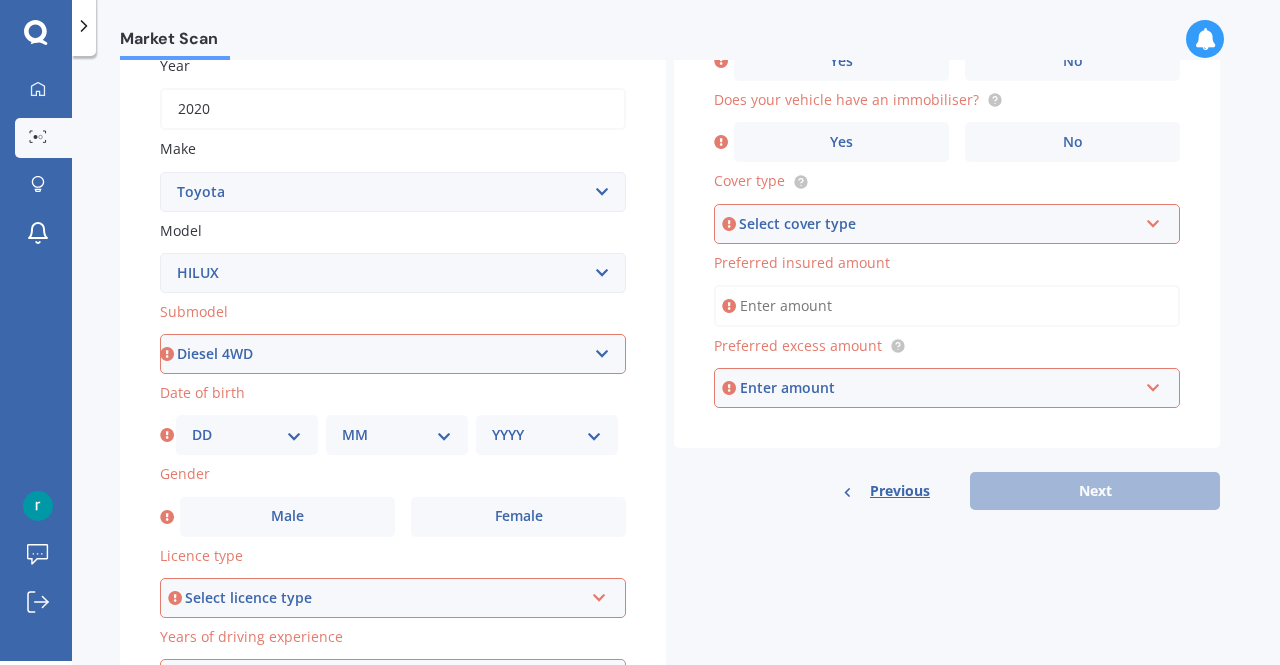 click on "Select submodel (All other) Diesel Diesel 4WD Petrol 4WD SR TD DC 2.8D/6AT/UT Surf 3.0L Diesel Turbo Ute diesel Ute diesel turbo V6" at bounding box center (393, 354) 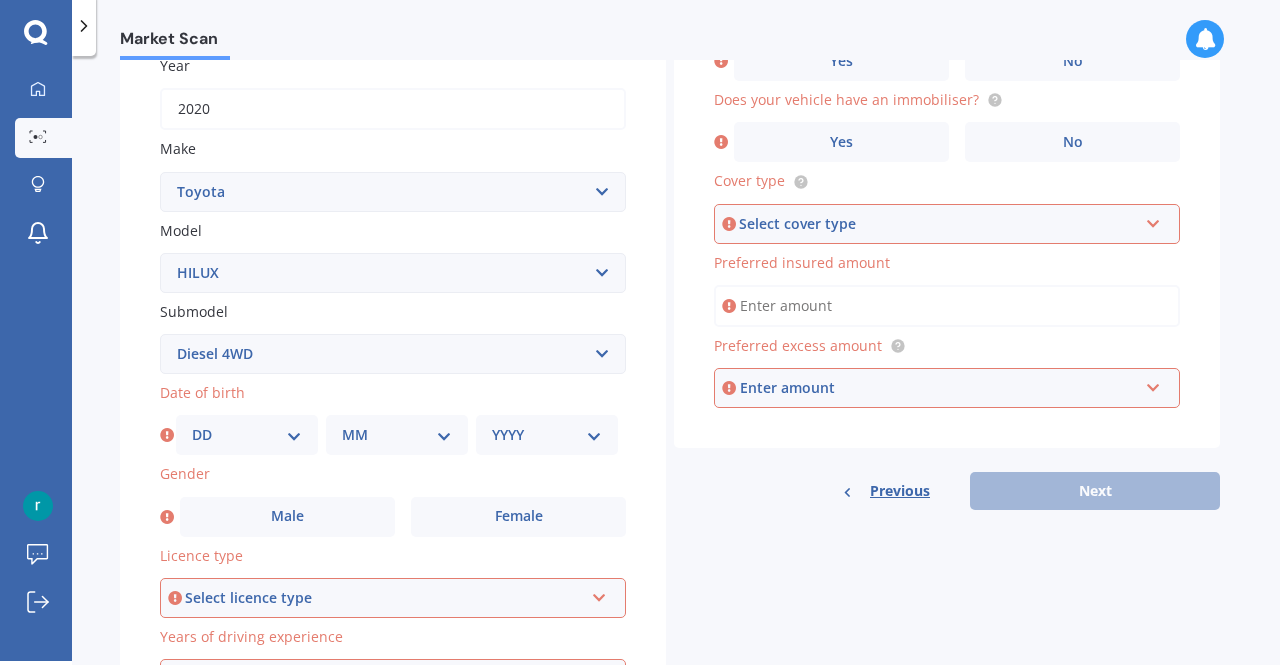 click on "DD 01 02 03 04 05 06 07 08 09 10 11 12 13 14 15 16 17 18 19 20 21 22 23 24 25 26 27 28 29 30 31" at bounding box center [247, 435] 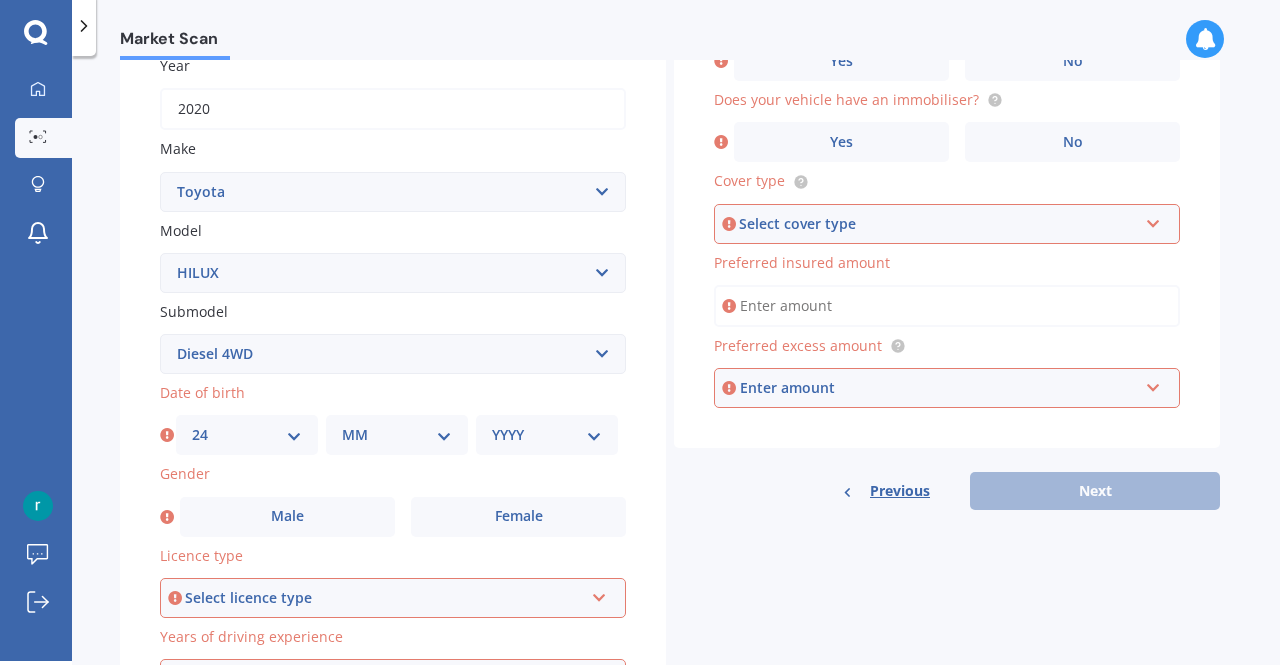 click on "DD 01 02 03 04 05 06 07 08 09 10 11 12 13 14 15 16 17 18 19 20 21 22 23 24 25 26 27 28 29 30 31" at bounding box center [247, 435] 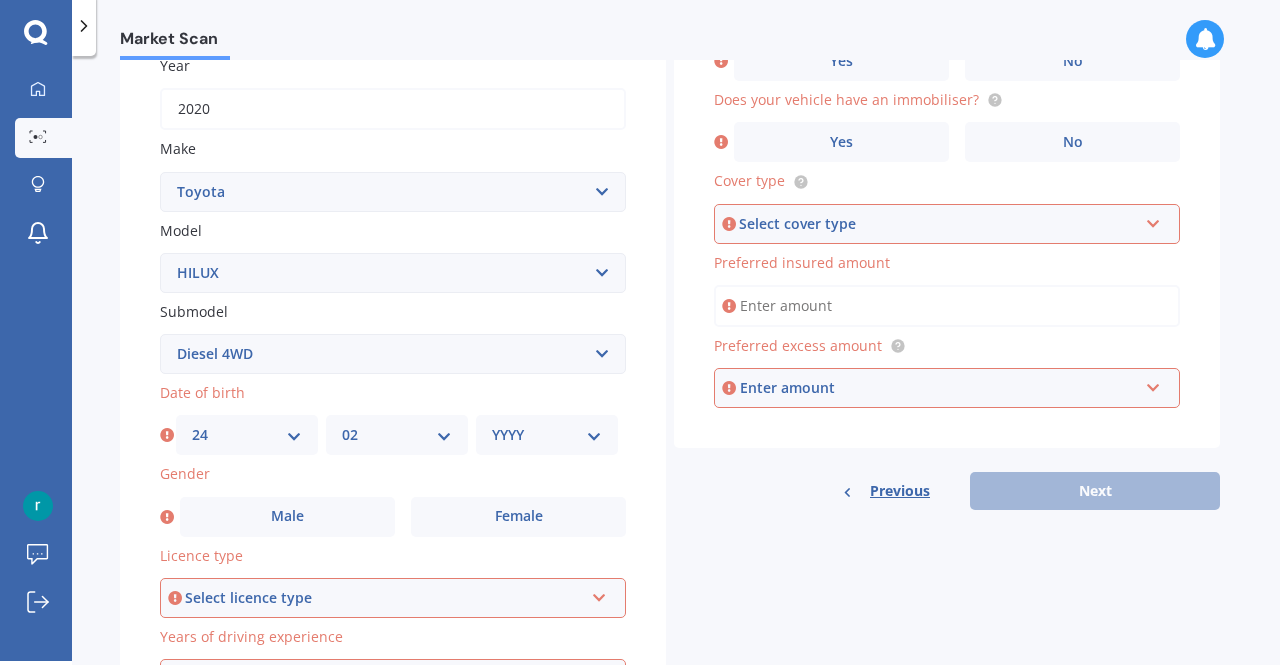 click on "MM 01 02 03 04 05 06 07 08 09 10 11 12" at bounding box center (397, 435) 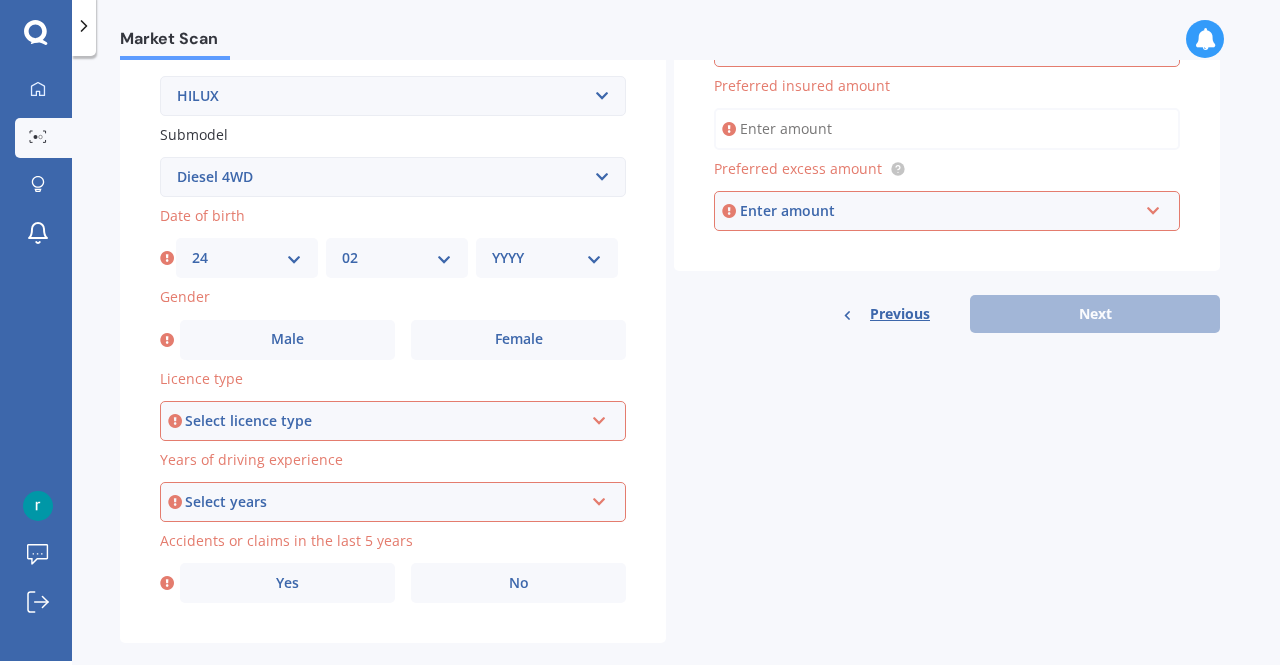 scroll, scrollTop: 479, scrollLeft: 0, axis: vertical 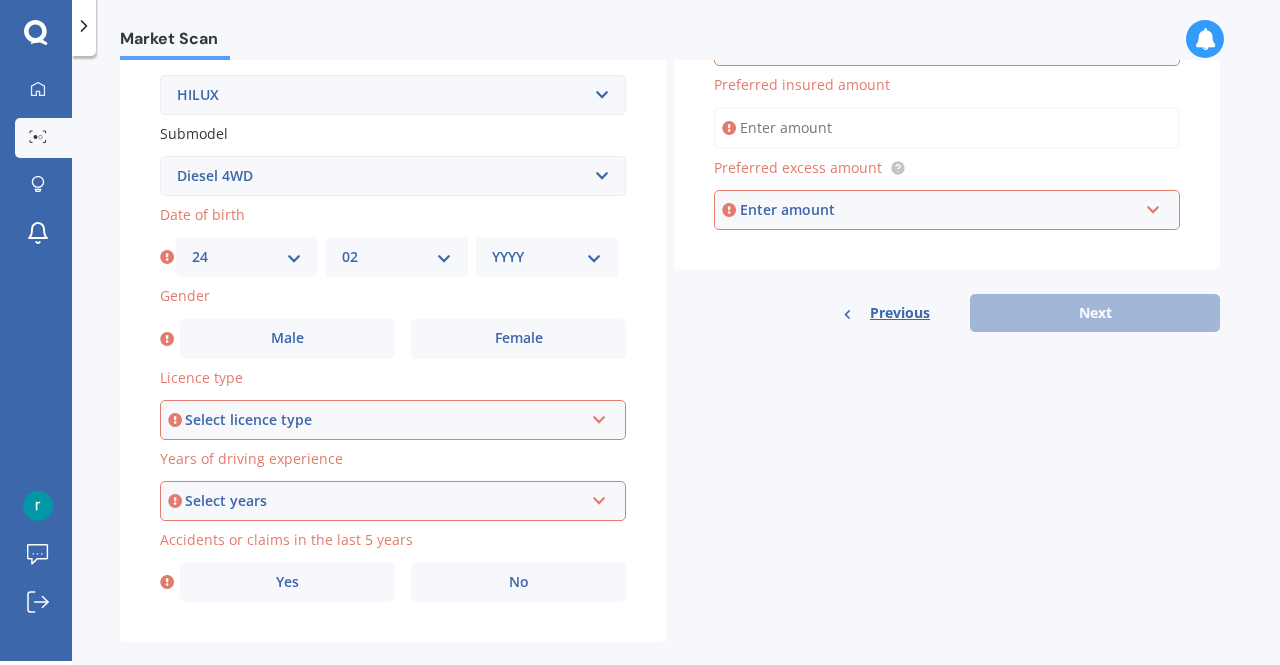 click on "YYYY 2025 2024 2023 2022 2021 2020 2019 2018 2017 2016 2015 2014 2013 2012 2011 2010 2009 2008 2007 2006 2005 2004 2003 2002 2001 2000 1999 1998 1997 1996 1995 1994 1993 1992 1991 1990 1989 1988 1987 1986 1985 1984 1983 1982 1981 1980 1979 1978 1977 1976 1975 1974 1973 1972 1971 1970 1969 1968 1967 1966 1965 1964 1963 1962 1961 1960 1959 1958 1957 1956 1955 1954 1953 1952 1951 1950 1949 1948 1947 1946 1945 1944 1943 1942 1941 1940 1939 1938 1937 1936 1935 1934 1933 1932 1931 1930 1929 1928 1927 1926" at bounding box center [547, 257] 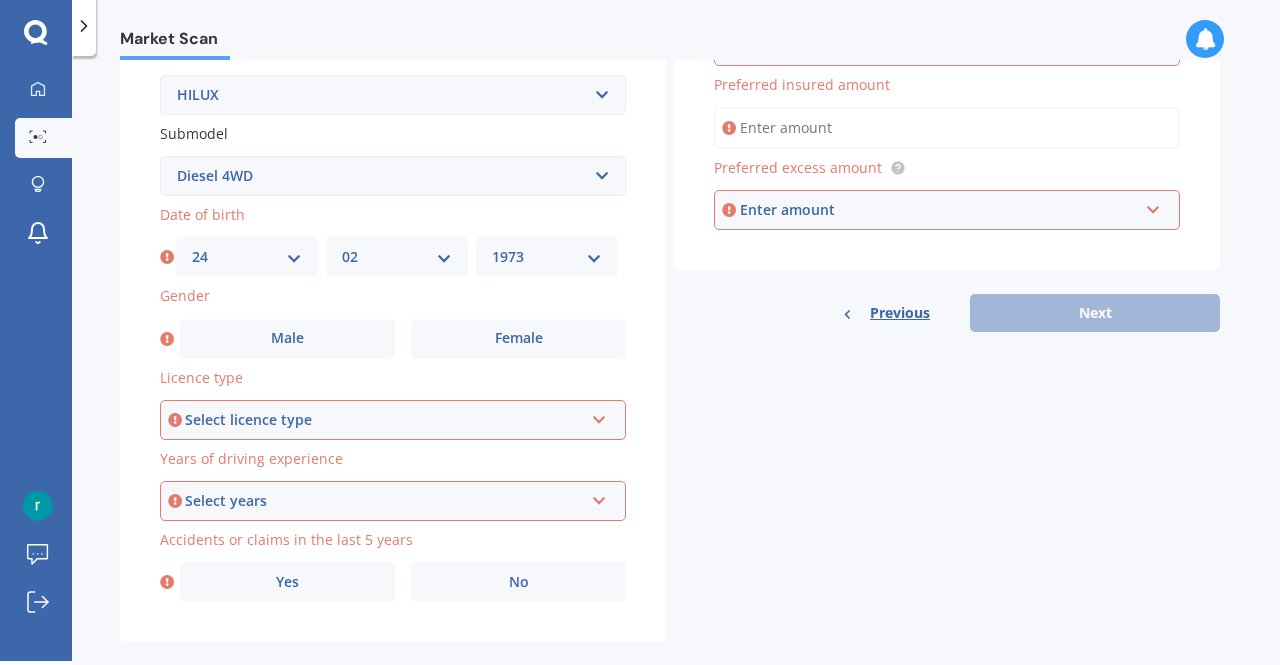 click on "YYYY 2025 2024 2023 2022 2021 2020 2019 2018 2017 2016 2015 2014 2013 2012 2011 2010 2009 2008 2007 2006 2005 2004 2003 2002 2001 2000 1999 1998 1997 1996 1995 1994 1993 1992 1991 1990 1989 1988 1987 1986 1985 1984 1983 1982 1981 1980 1979 1978 1977 1976 1975 1974 1973 1972 1971 1970 1969 1968 1967 1966 1965 1964 1963 1962 1961 1960 1959 1958 1957 1956 1955 1954 1953 1952 1951 1950 1949 1948 1947 1946 1945 1944 1943 1942 1941 1940 1939 1938 1937 1936 1935 1934 1933 1932 1931 1930 1929 1928 1927 1926" at bounding box center (547, 257) 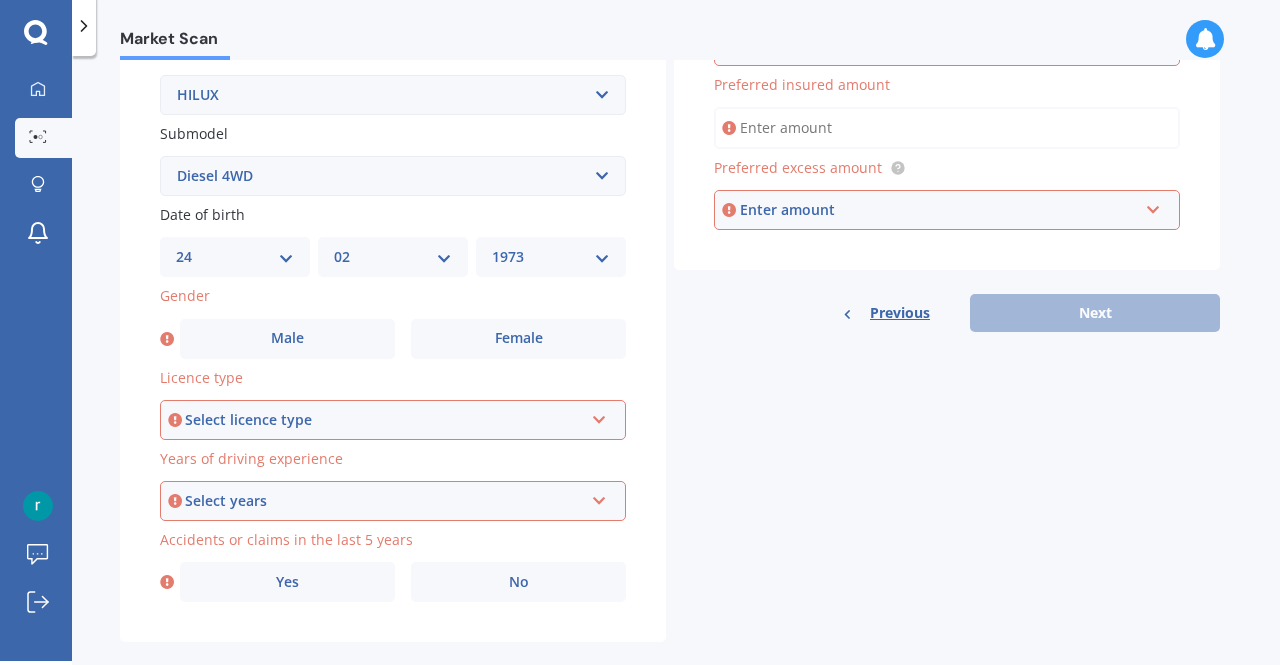click on "Plate number Search I don’t have a number plate Year 2020 Make Select make AC ALFA ROMEO ASTON MARTIN AUDI AUSTIN BEDFORD Bentley BMW BYD CADILLAC CAN-AM CHERY CHEVROLET CHRYSLER Citroen CRUISEAIR CUPRA DAEWOO DAIHATSU DAIMLER DAMON DIAHATSU DODGE EXOCET FACTORY FIVE FERRARI FIAT Fiord FLEETWOOD FORD FOTON FRASER GEELY GENESIS GEORGIE BOY GMC GREAT WALL GWM HAVAL HILLMAN HINO HOLDEN HOLIDAY RAMBLER HONDA HUMMER HYUNDAI INFINITI ISUZU IVECO JAC JAECOO JAGUAR JEEP KGM KIA LADA LAMBORGHINI LANCIA LANDROVER LDV LEAPMOTOR LEXUS LINCOLN LOTUS LUNAR M.G M.G. MAHINDRA MASERATI MAZDA MCLAREN MERCEDES AMG Mercedes Benz MERCEDES-AMG MERCURY MINI Mitsubishi MORGAN MORRIS NEWMAR Nissan OMODA OPEL OXFORD PEUGEOT Plymouth Polestar PONTIAC PORSCHE PROTON RAM Range Rover Rayne RENAULT ROLLS ROYCE ROVER SAAB SATURN SEAT SHELBY SKODA SMART SSANGYONG SUBARU SUZUKI TATA TESLA TIFFIN Toyota TRIUMPH TVR Vauxhall VOLKSWAGEN VOLVO WESTFIELD WINNEBAGO ZX Model Select model 4 Runner 86 Allex Allion Alphard Altezza Aqua Aristo Aurion" at bounding box center (393, 178) 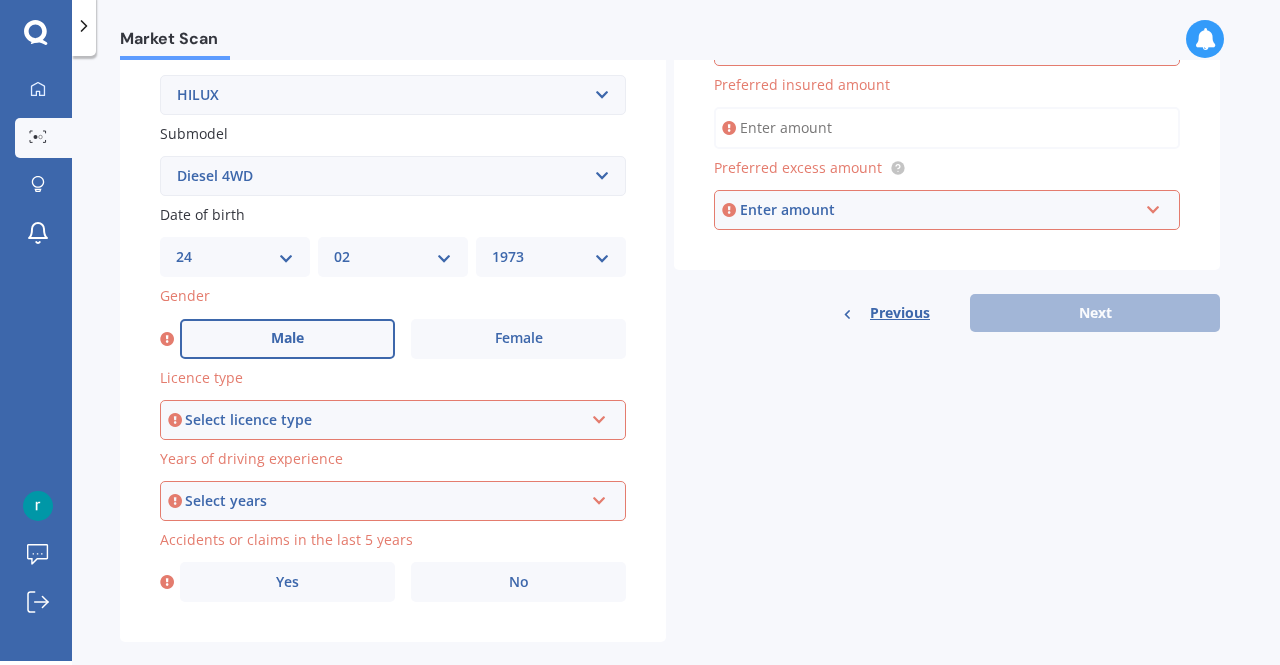 click on "Male" at bounding box center [287, 338] 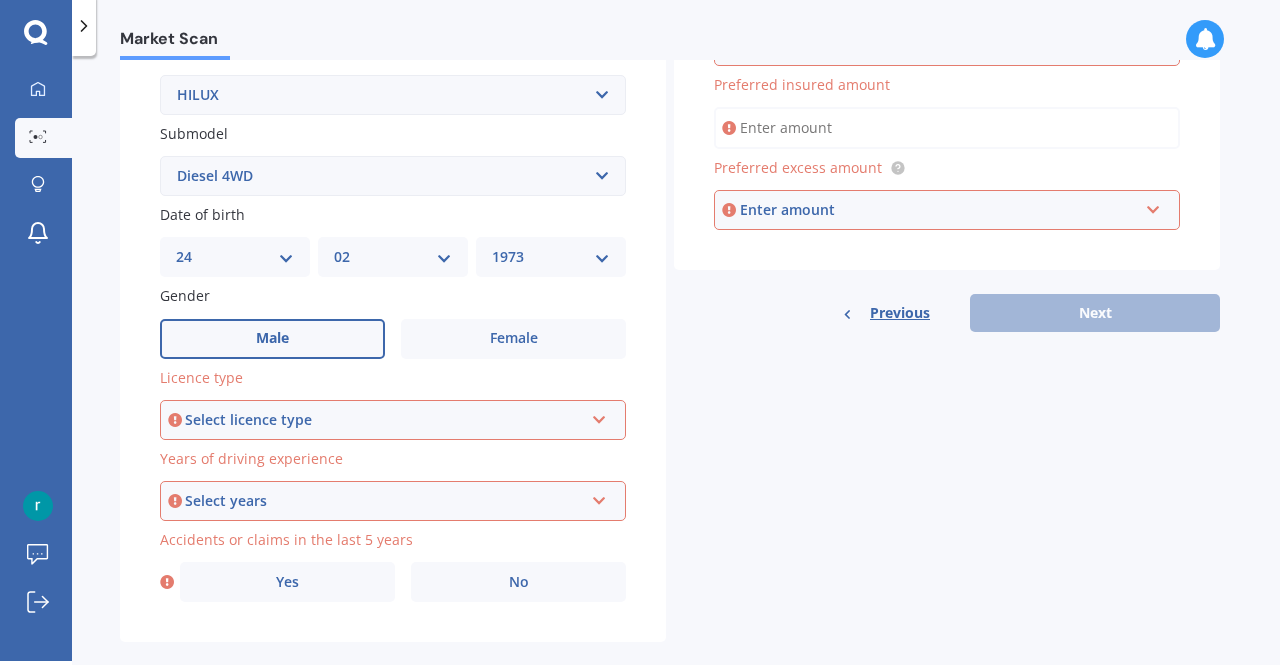 click on "Select licence type" at bounding box center (384, 420) 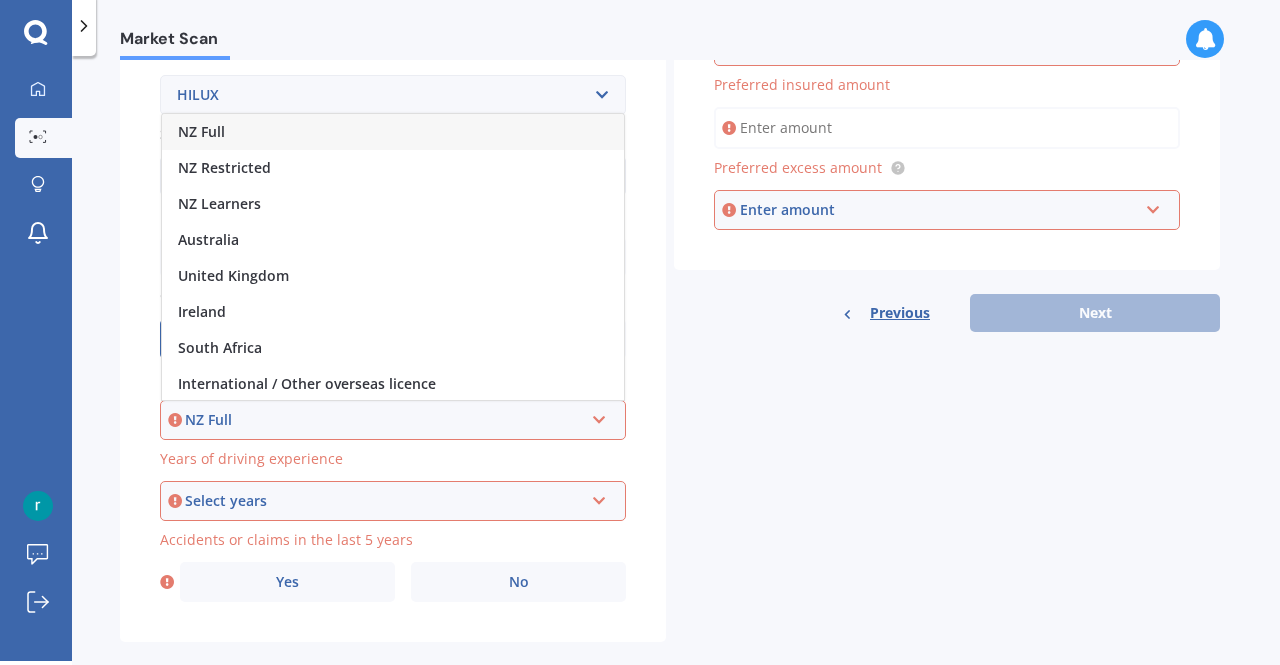 click on "NZ Full" at bounding box center [393, 132] 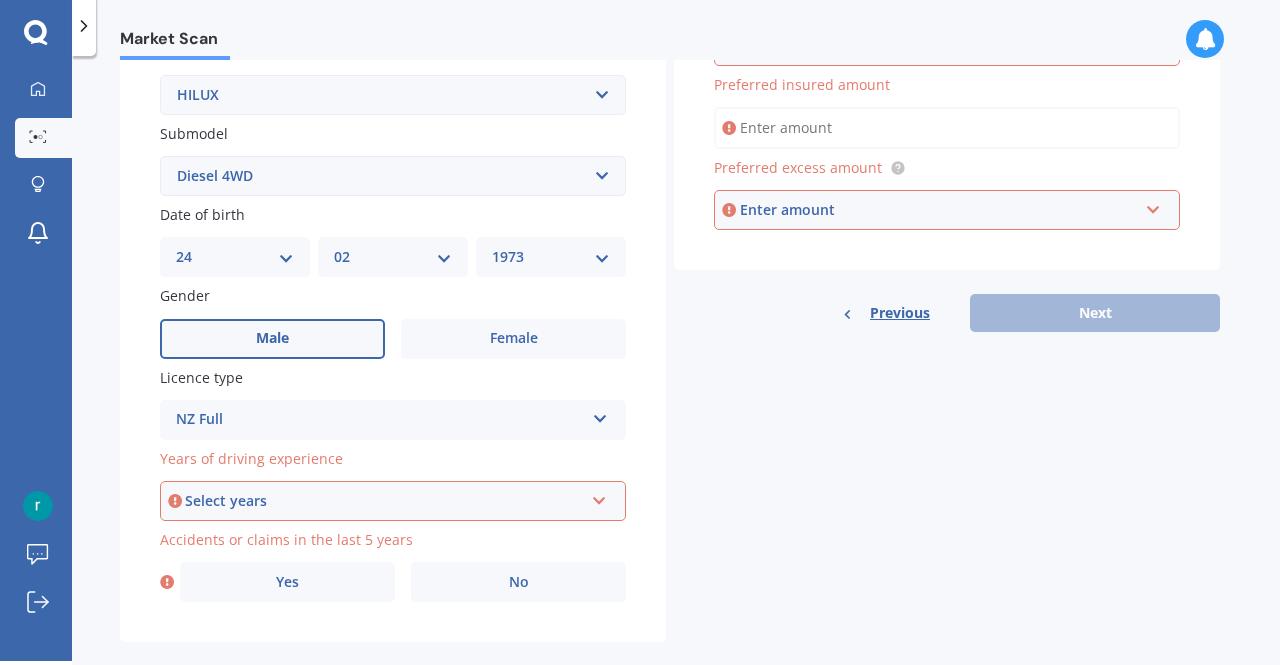 click on "Select years 5 or more years 4 years 3 years 2 years 1 year" at bounding box center [393, 501] 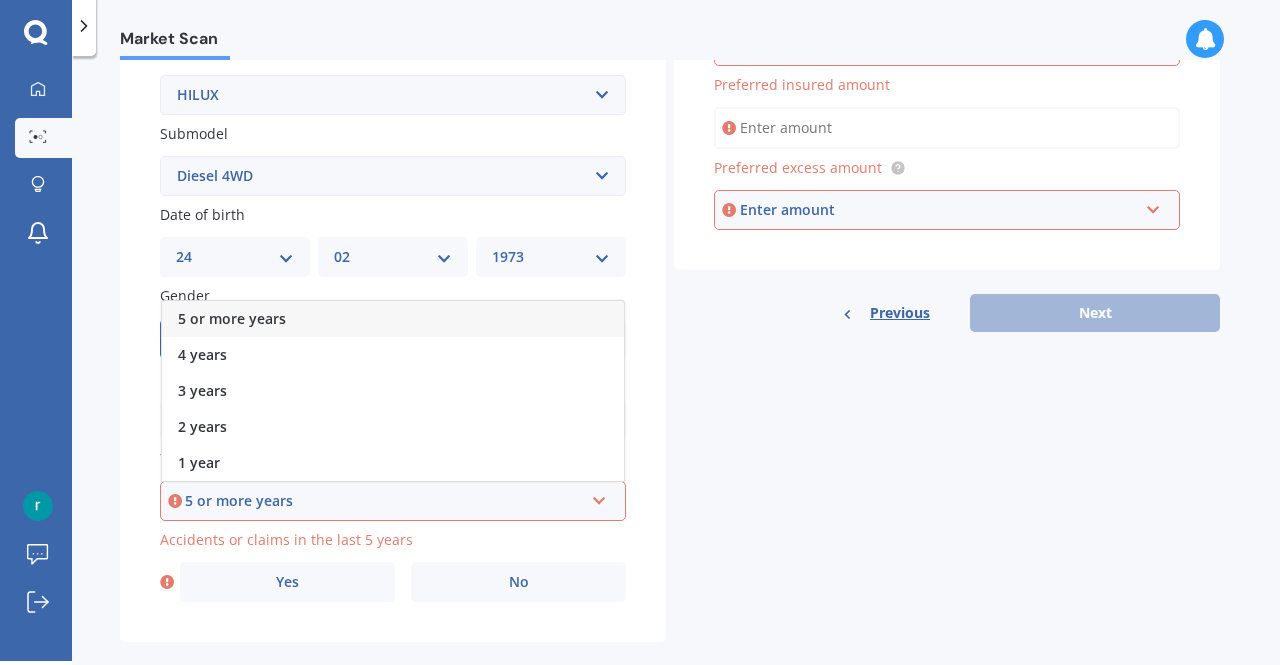 click on "5 or more years" at bounding box center (393, 319) 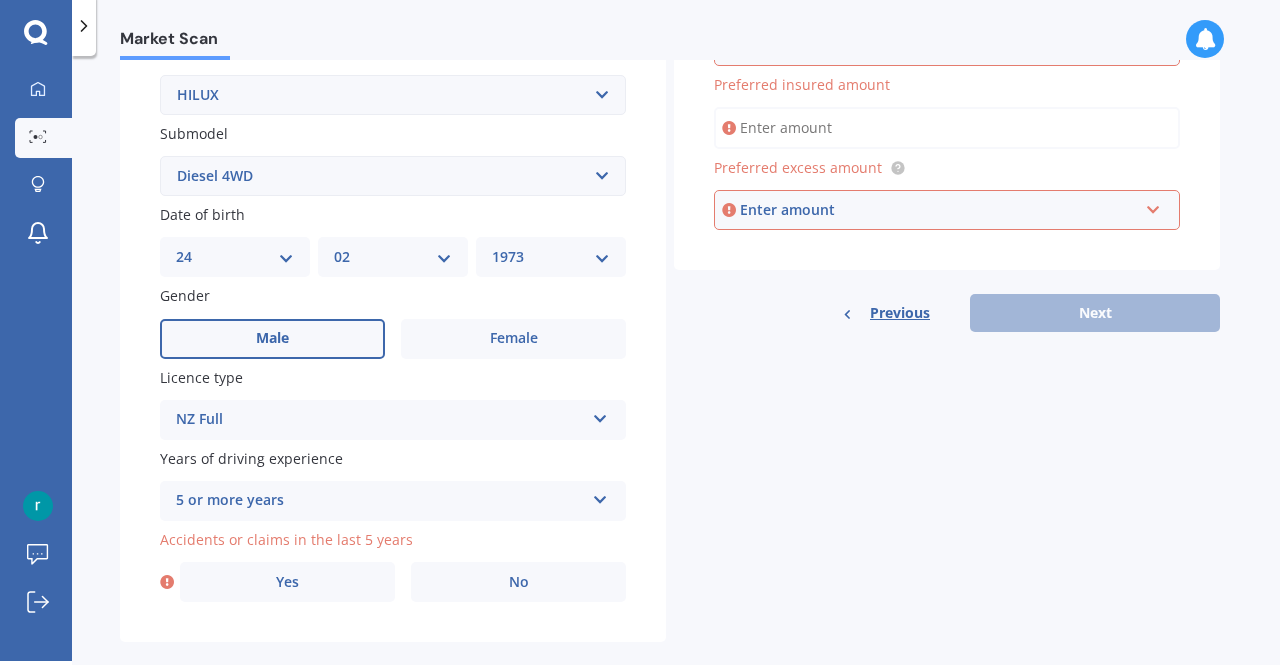 scroll, scrollTop: 515, scrollLeft: 0, axis: vertical 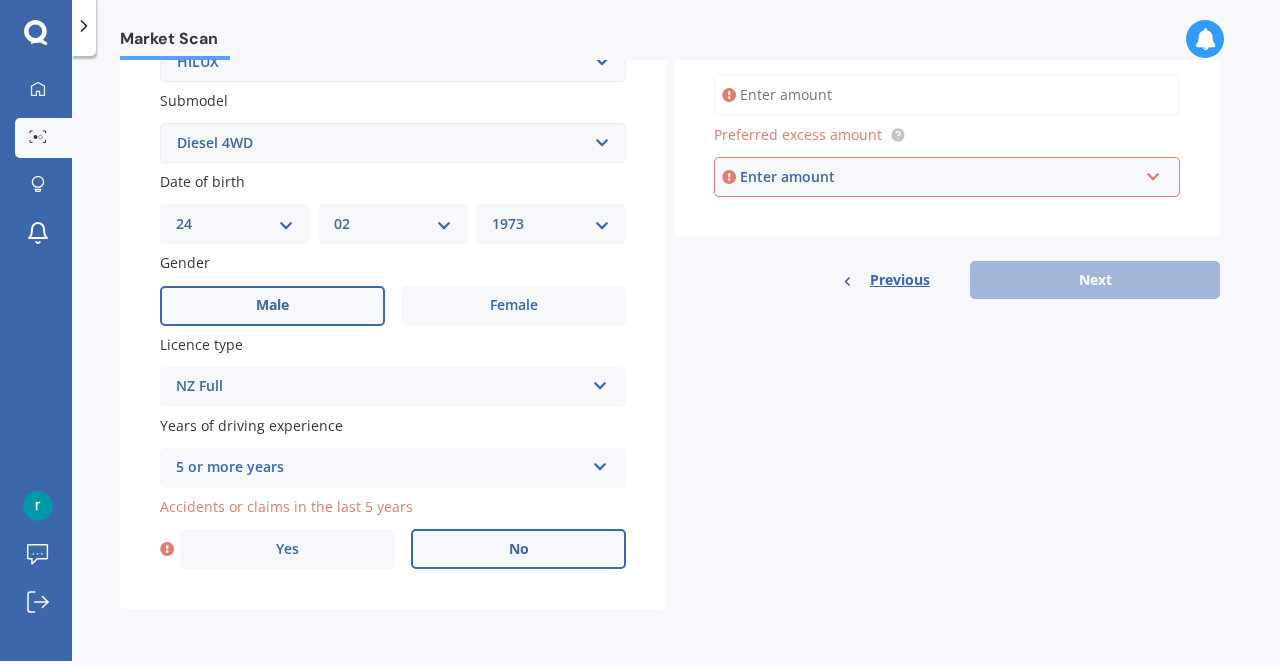 click on "No" at bounding box center [518, 549] 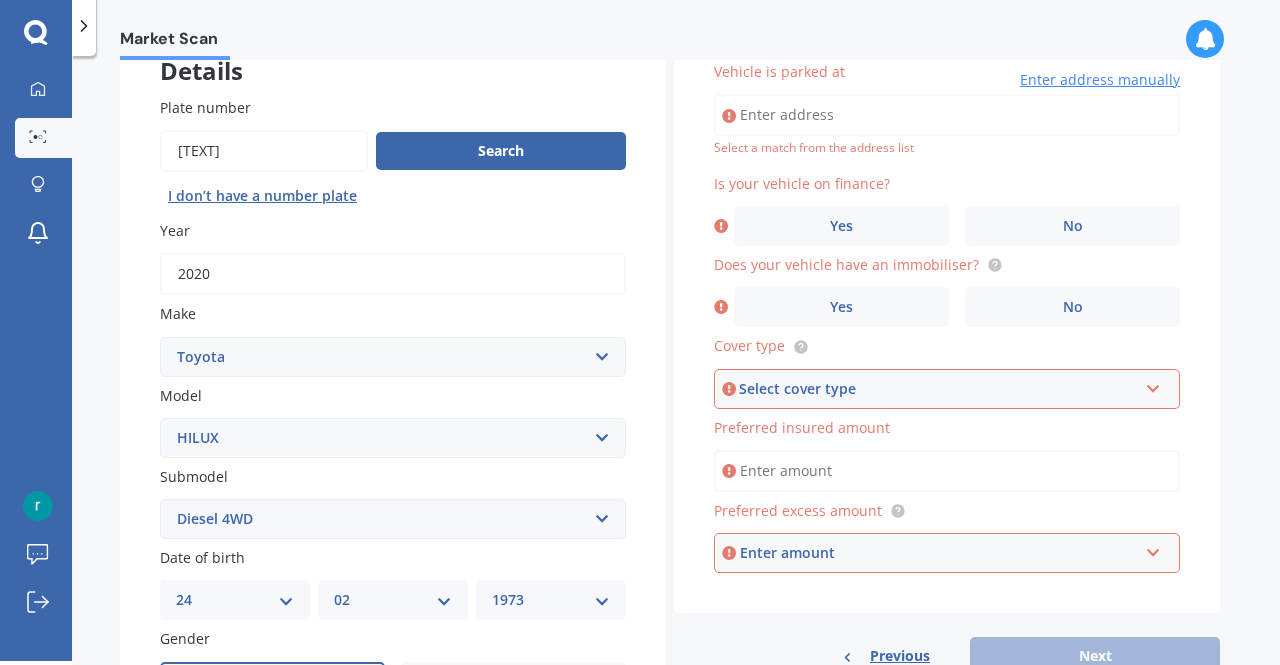 scroll, scrollTop: 0, scrollLeft: 0, axis: both 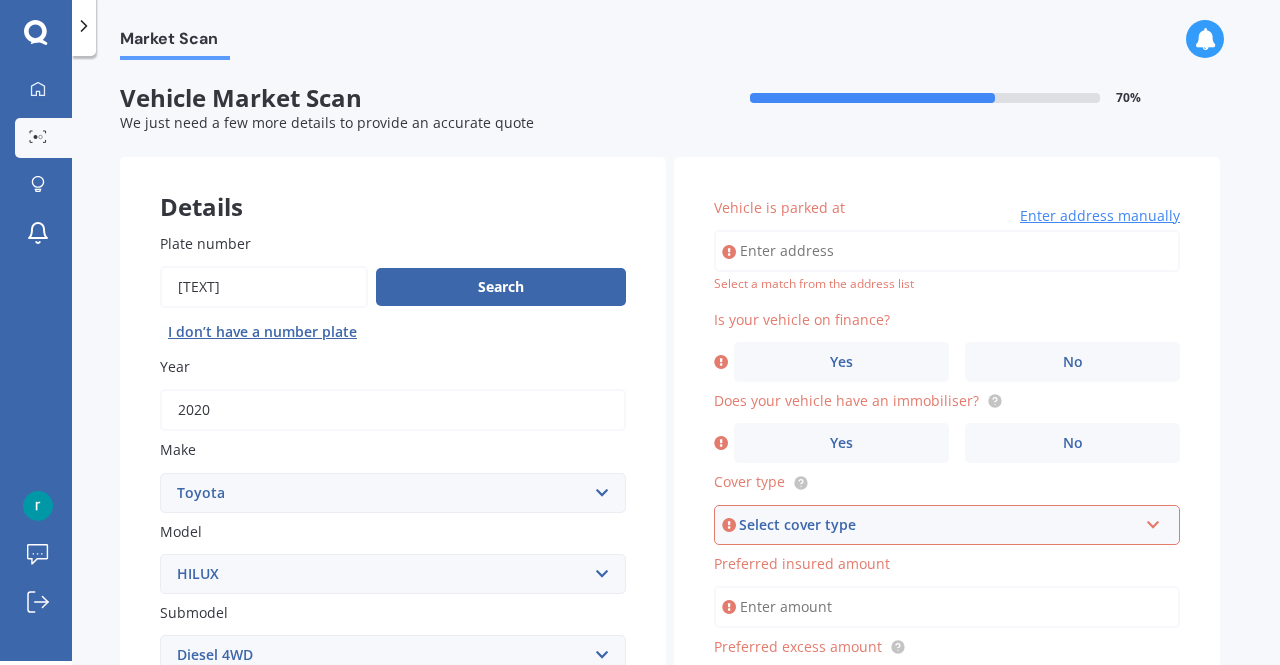 click on "Vehicle is parked at" at bounding box center (947, 251) 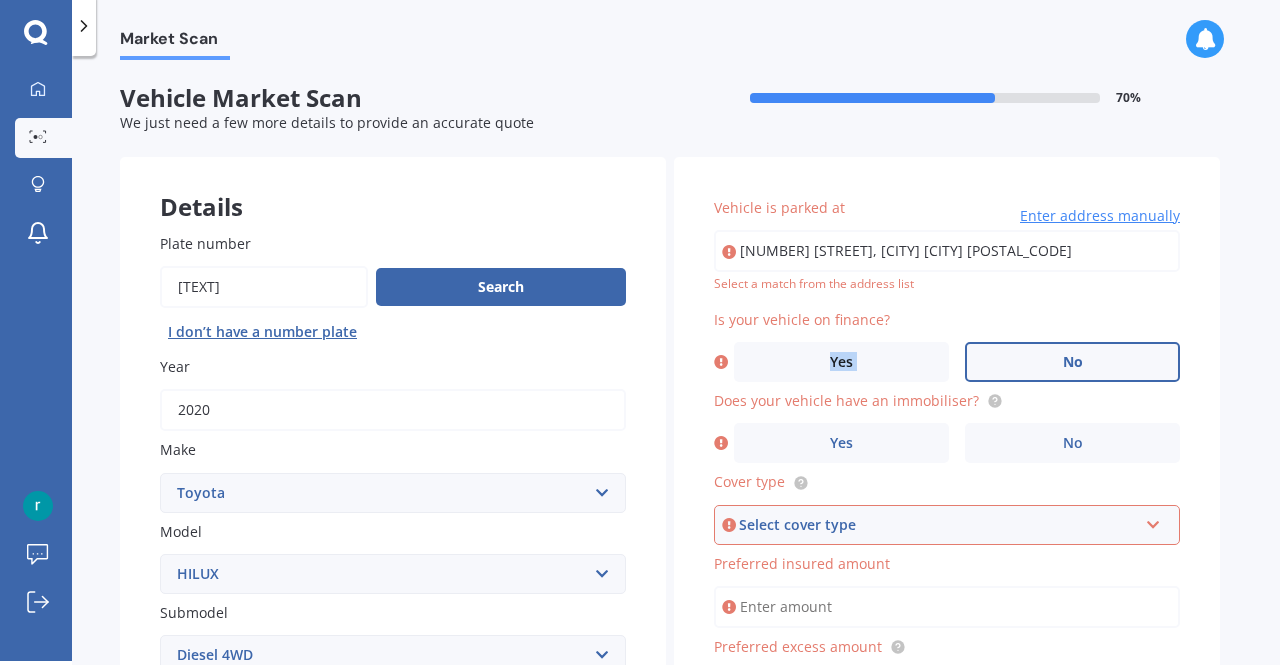 drag, startPoint x: 810, startPoint y: 369, endPoint x: 1018, endPoint y: 380, distance: 208.29066 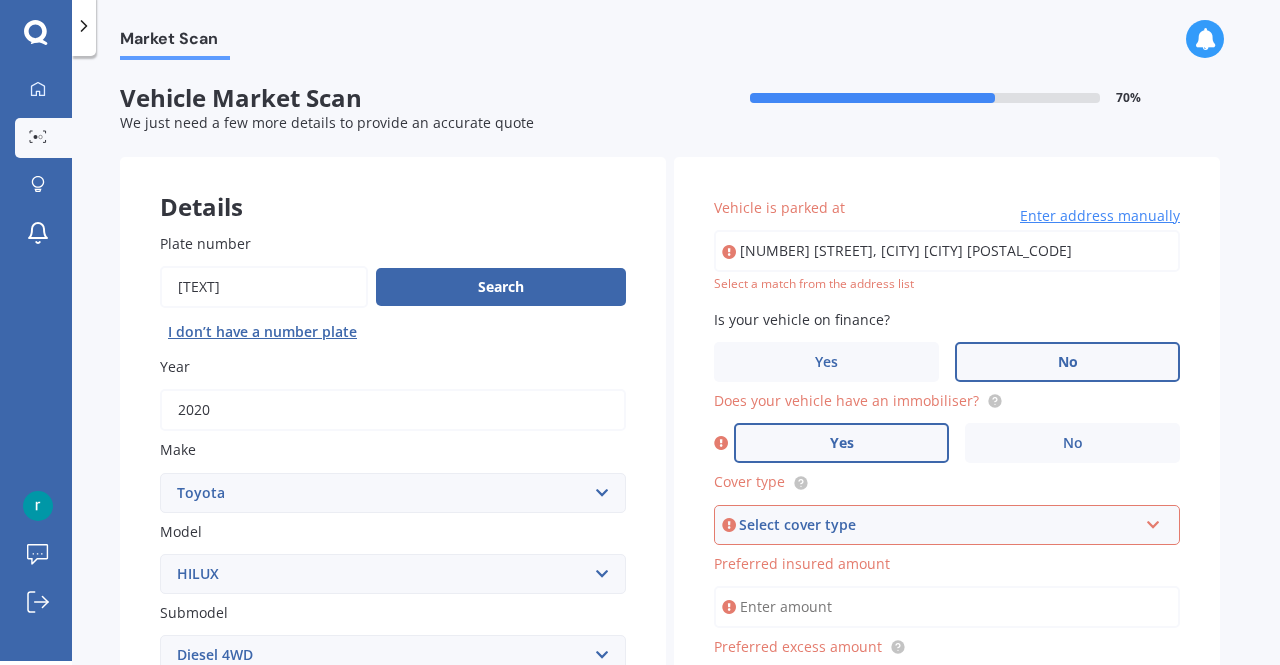 click on "Yes" at bounding box center (841, 443) 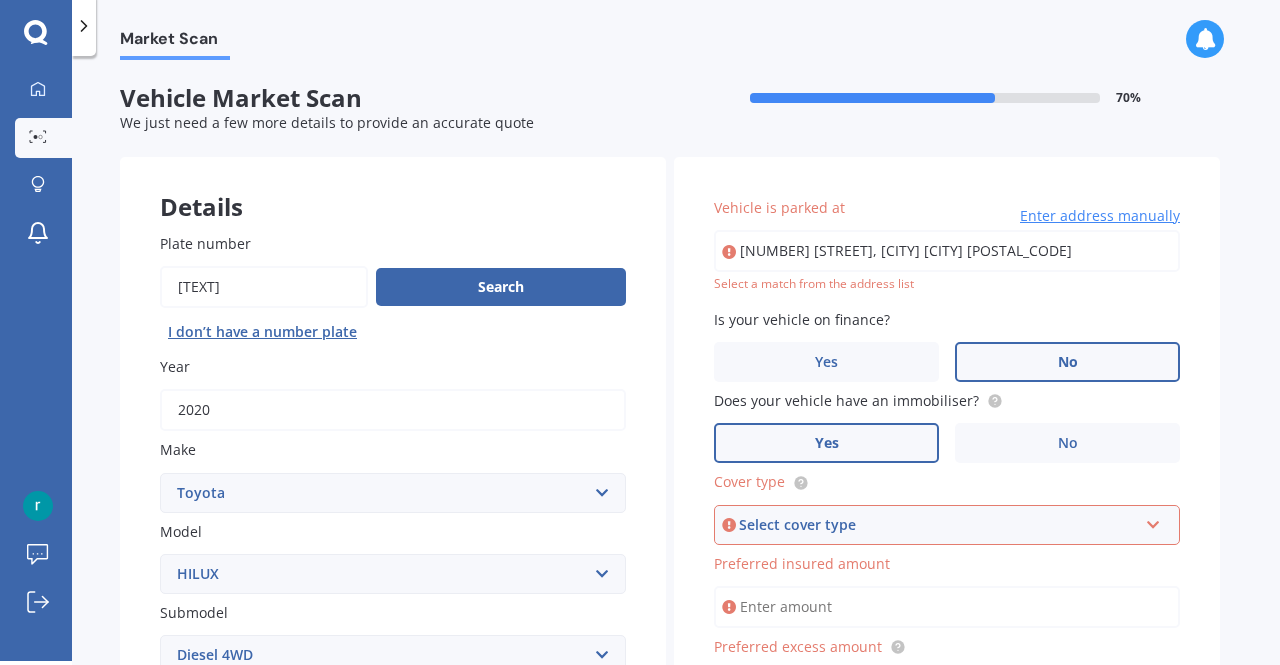 click on "Select cover type" at bounding box center [938, 525] 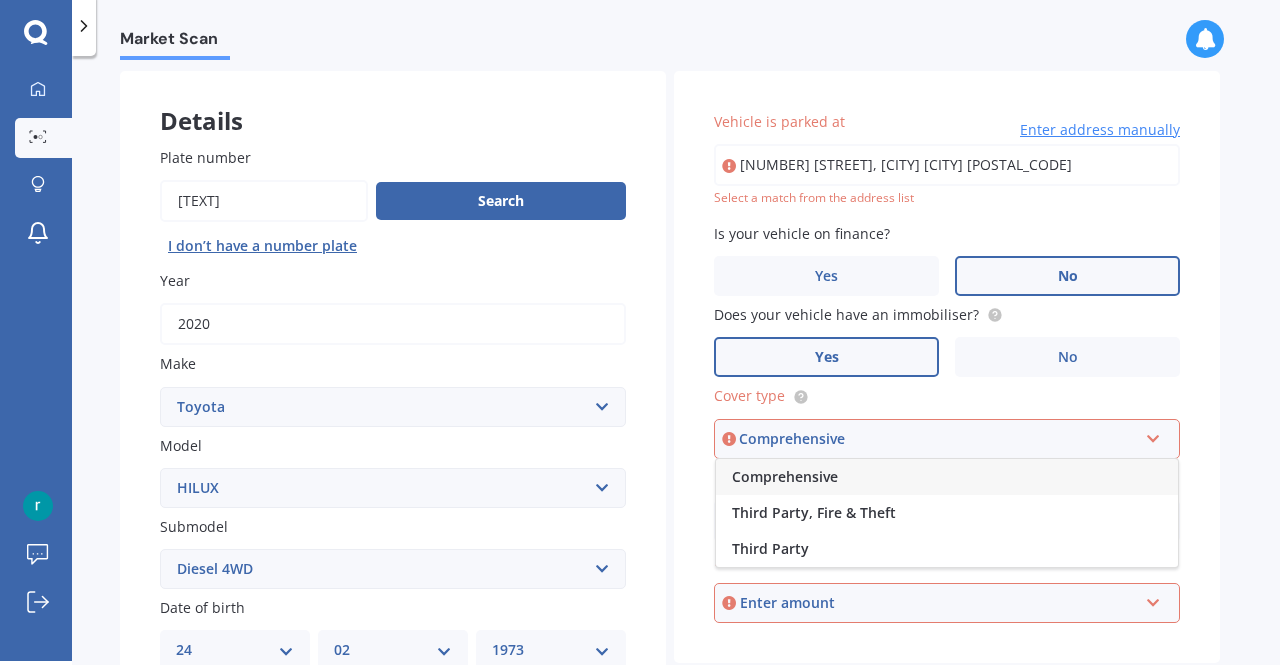 scroll, scrollTop: 94, scrollLeft: 0, axis: vertical 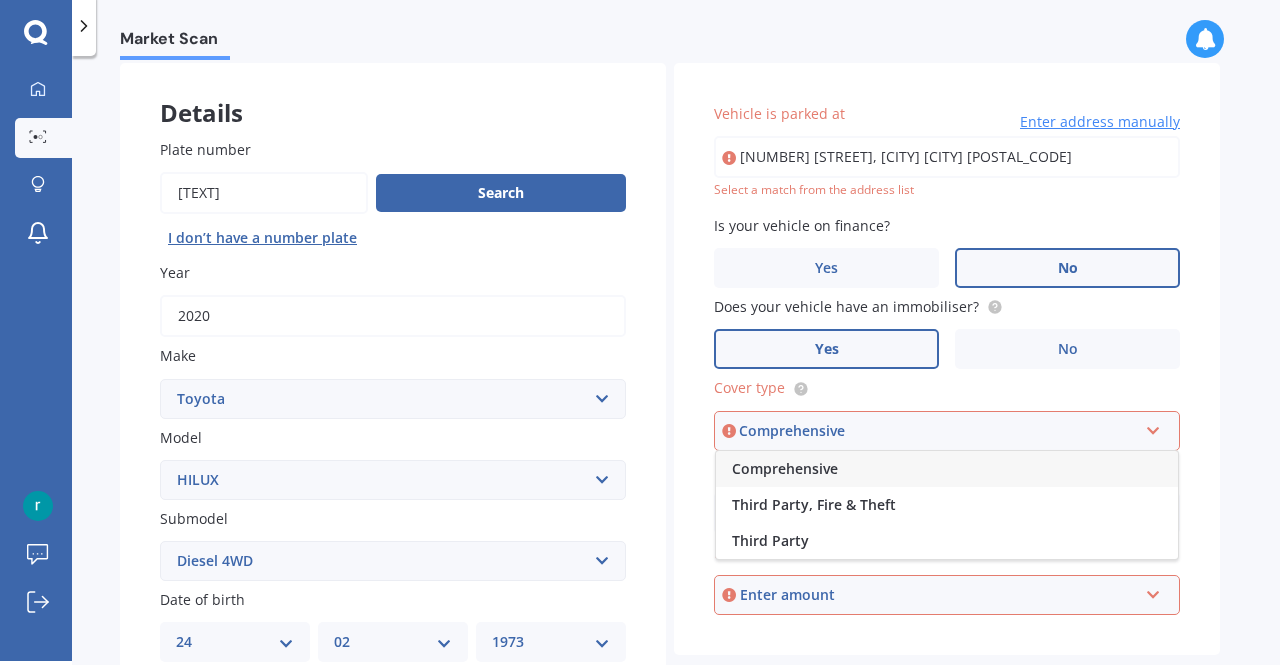 click on "Comprehensive" at bounding box center (947, 469) 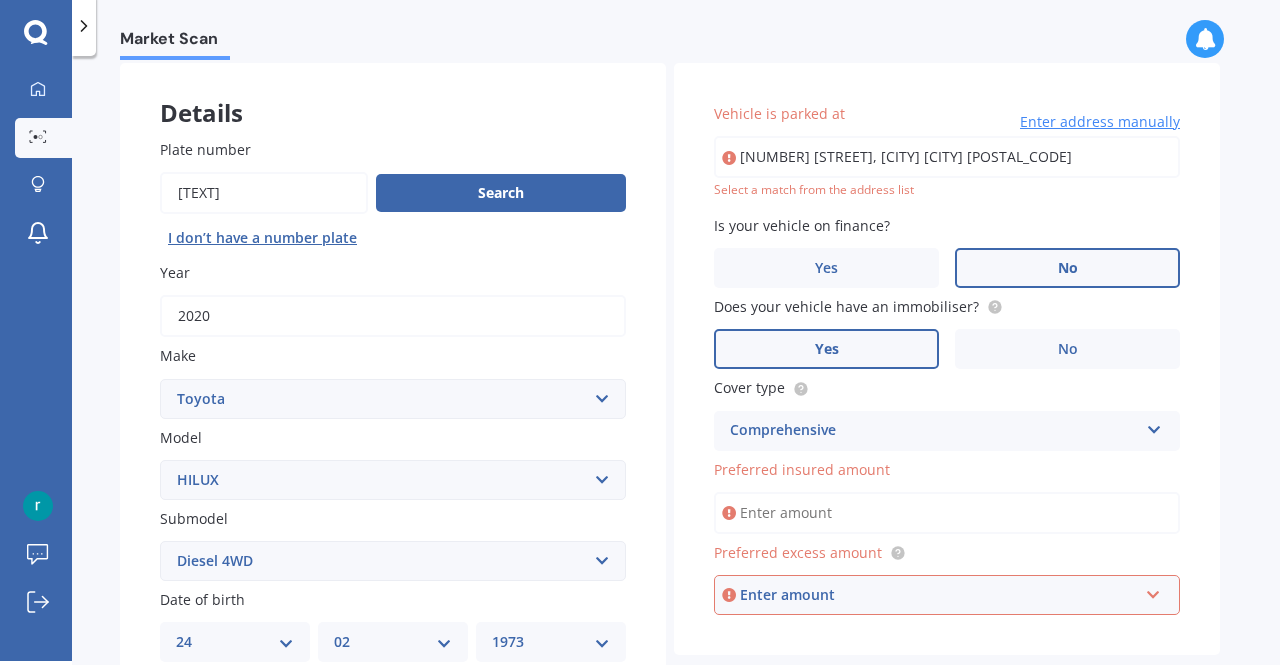 click on "Preferred insured amount" at bounding box center [947, 513] 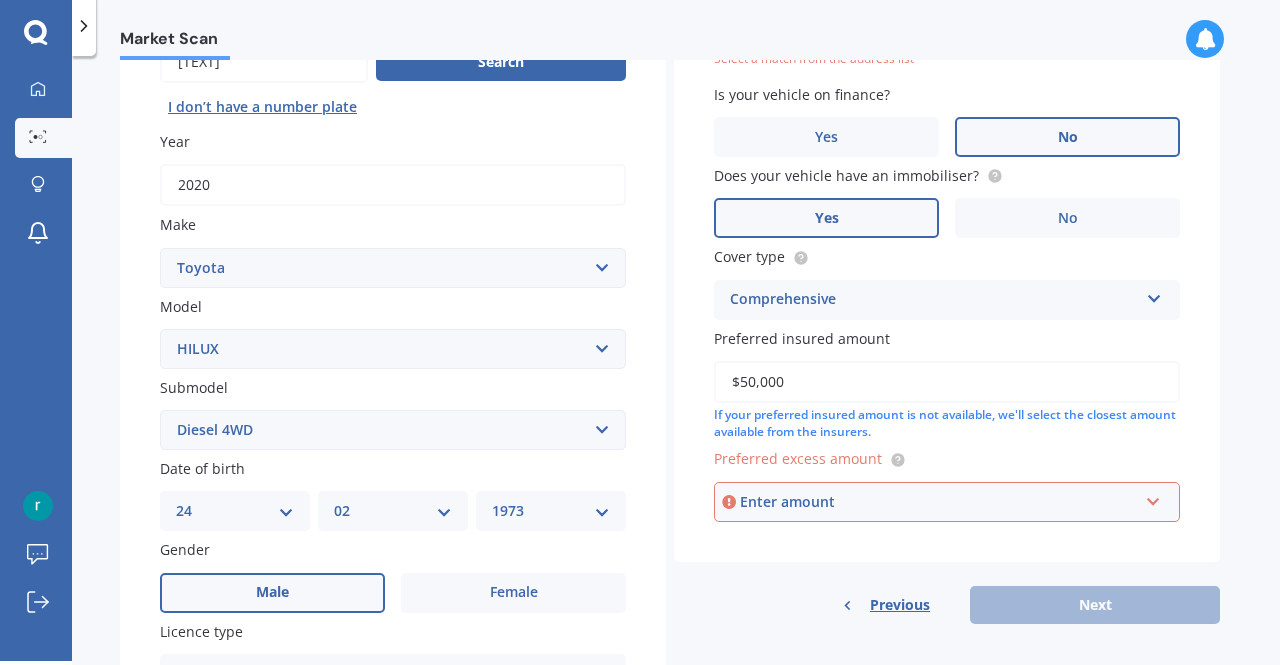 scroll, scrollTop: 233, scrollLeft: 0, axis: vertical 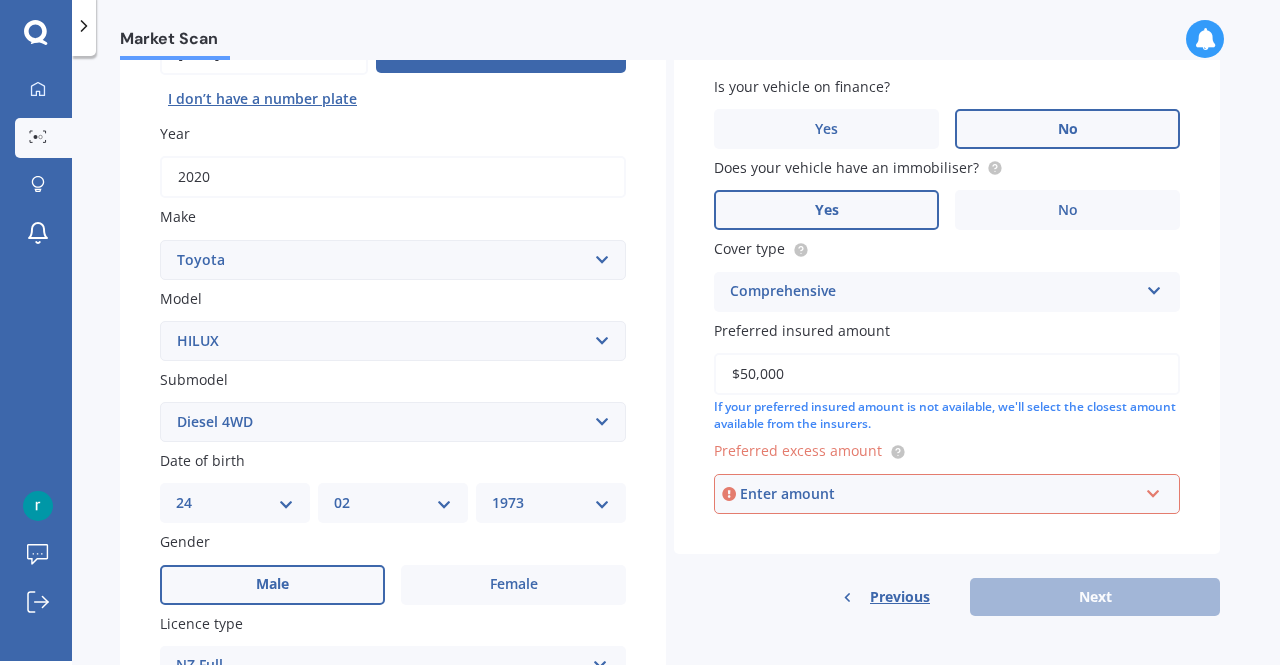 type on "$50,000" 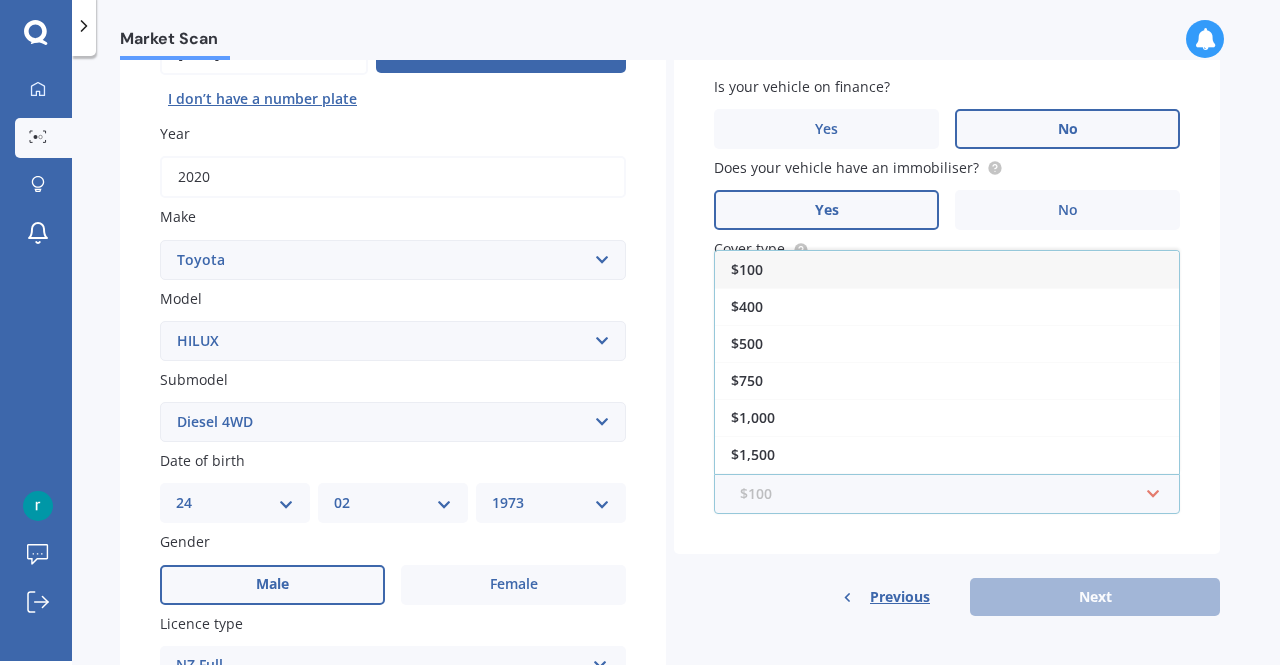 click at bounding box center [940, 494] 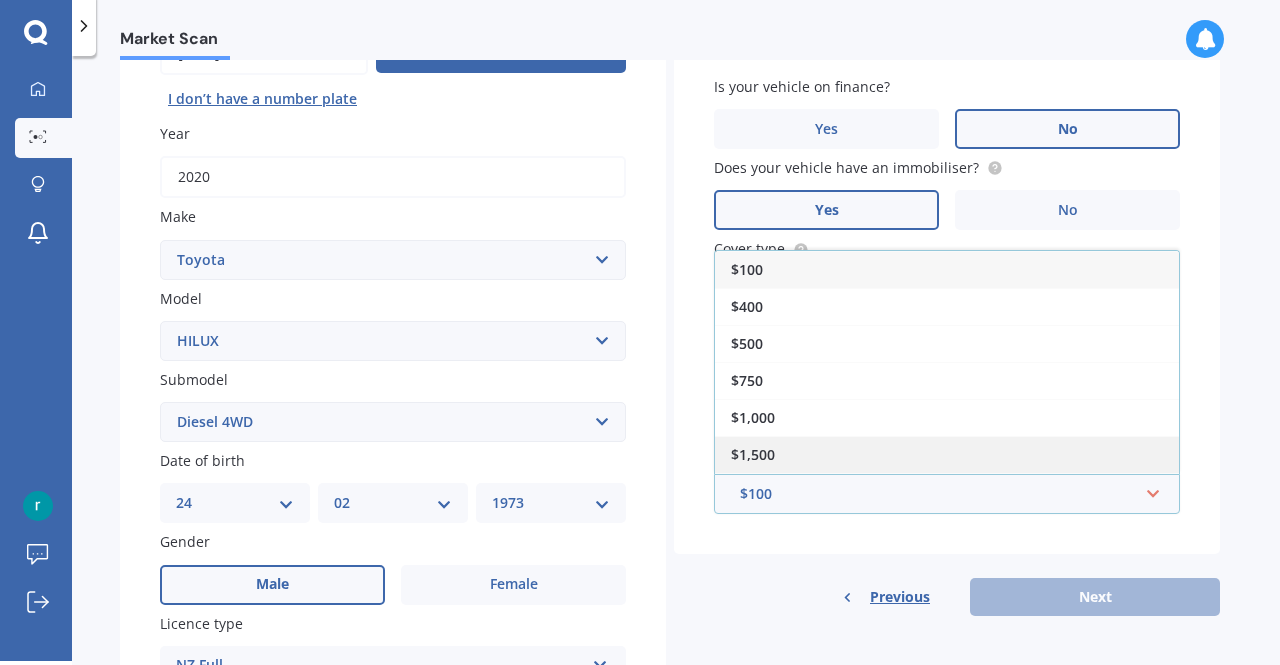 click on "$1,500" at bounding box center [947, 454] 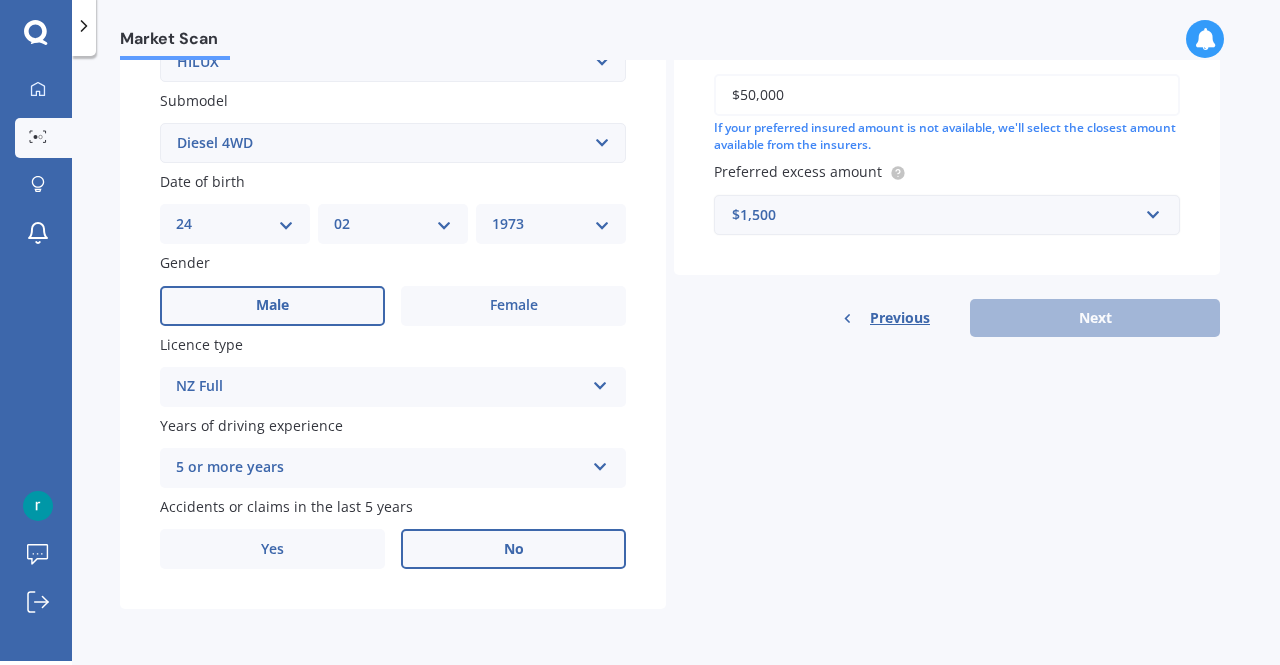 scroll, scrollTop: 0, scrollLeft: 0, axis: both 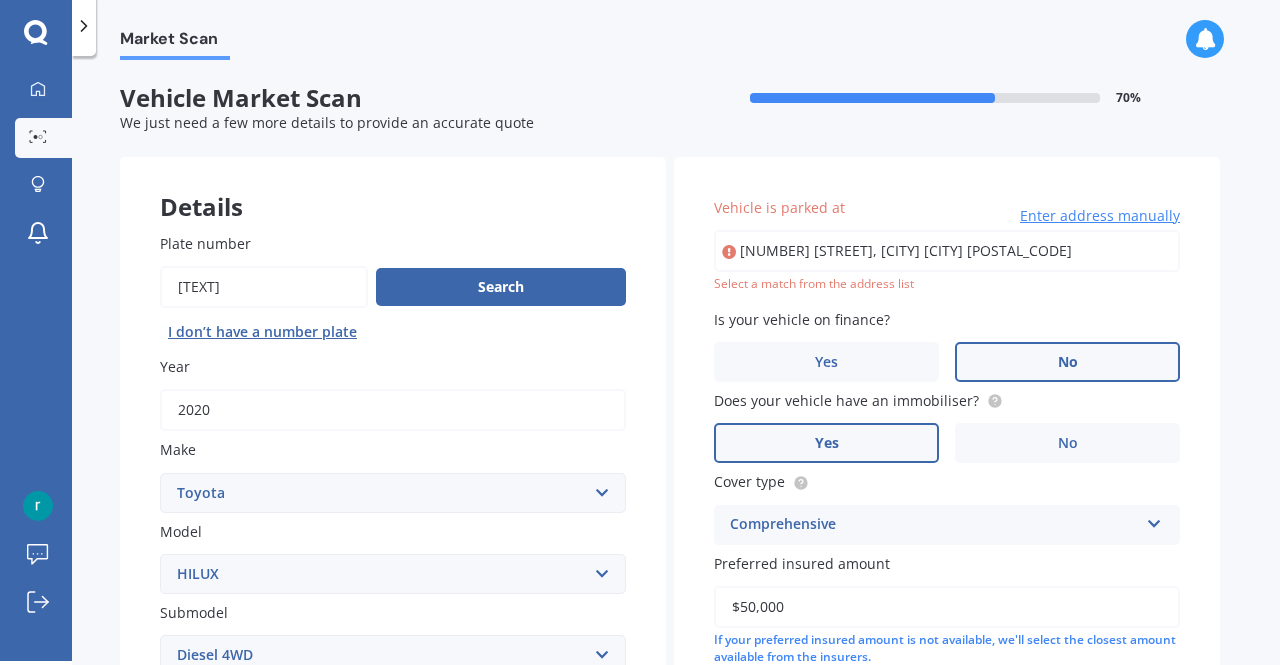 click on "[NUMBER] [STREET], [CITY] [CITY] [POSTAL_CODE]" at bounding box center [947, 251] 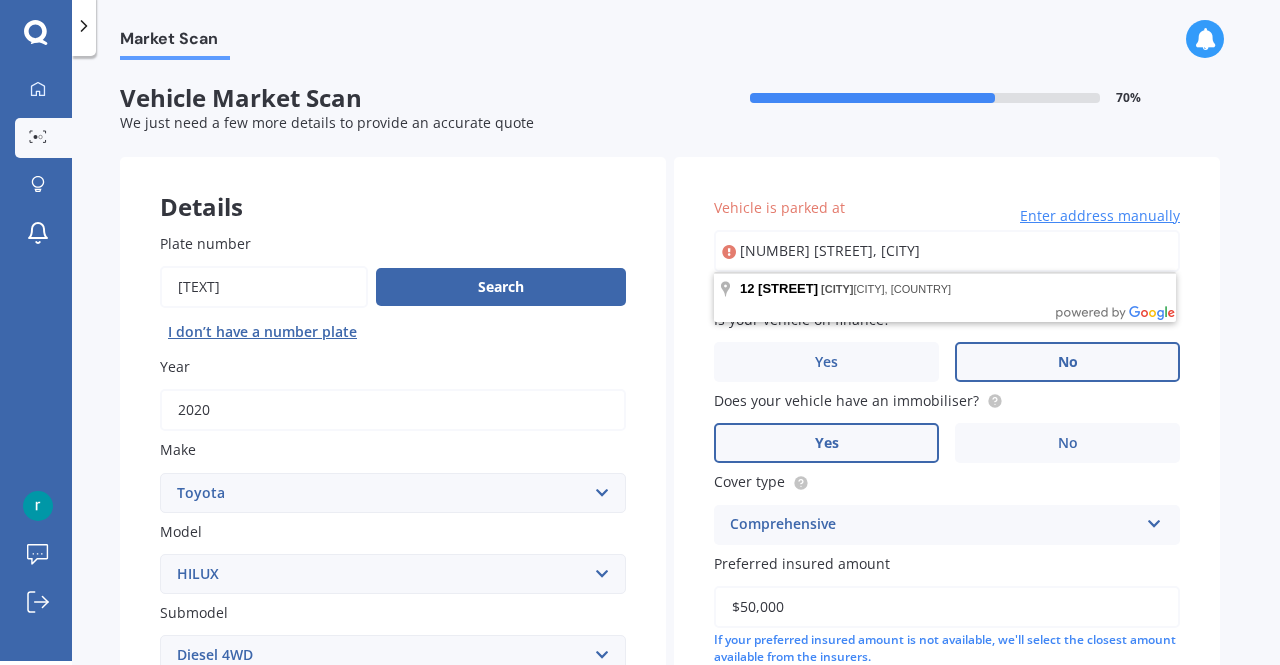 click on "[NUMBER] [STREET], [CITY]" at bounding box center (947, 251) 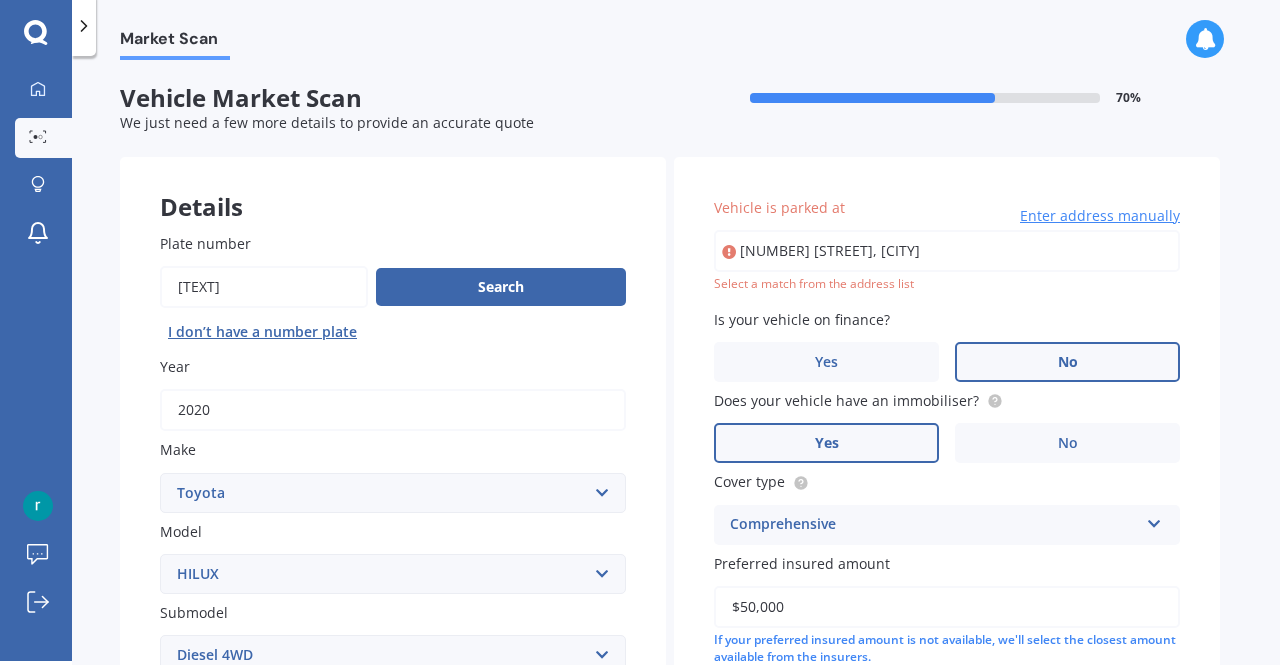 click on "[NUMBER] [STREET], [CITY]" at bounding box center (947, 251) 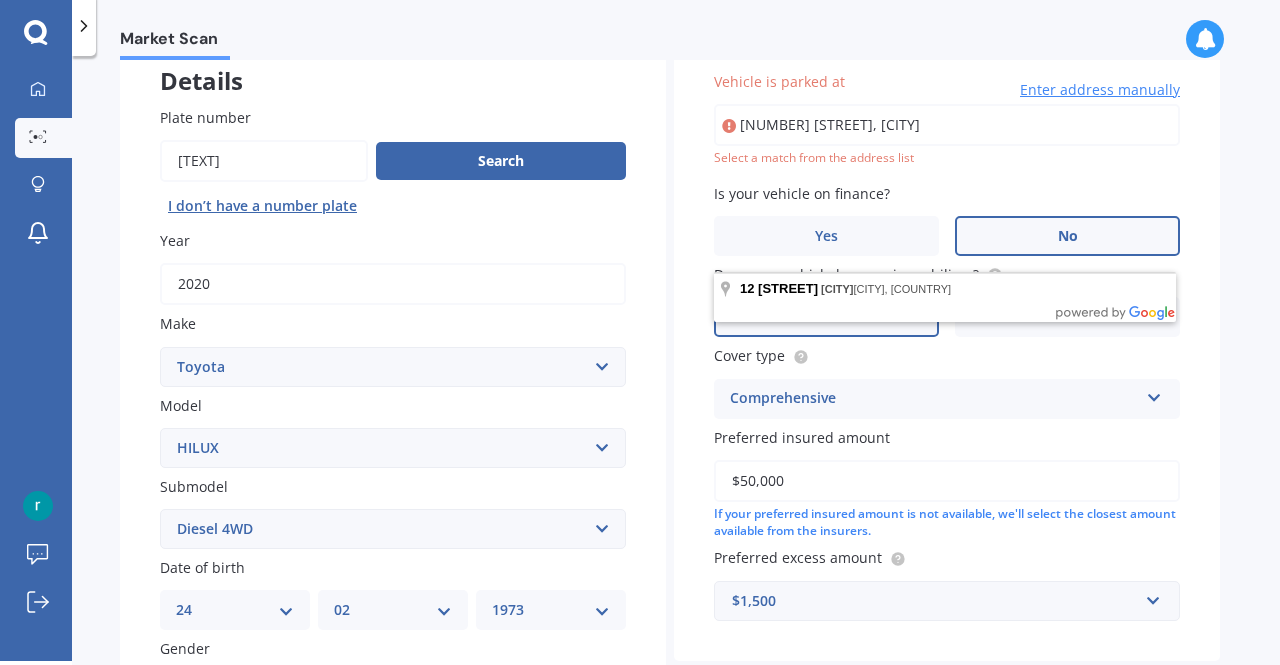 scroll, scrollTop: 127, scrollLeft: 0, axis: vertical 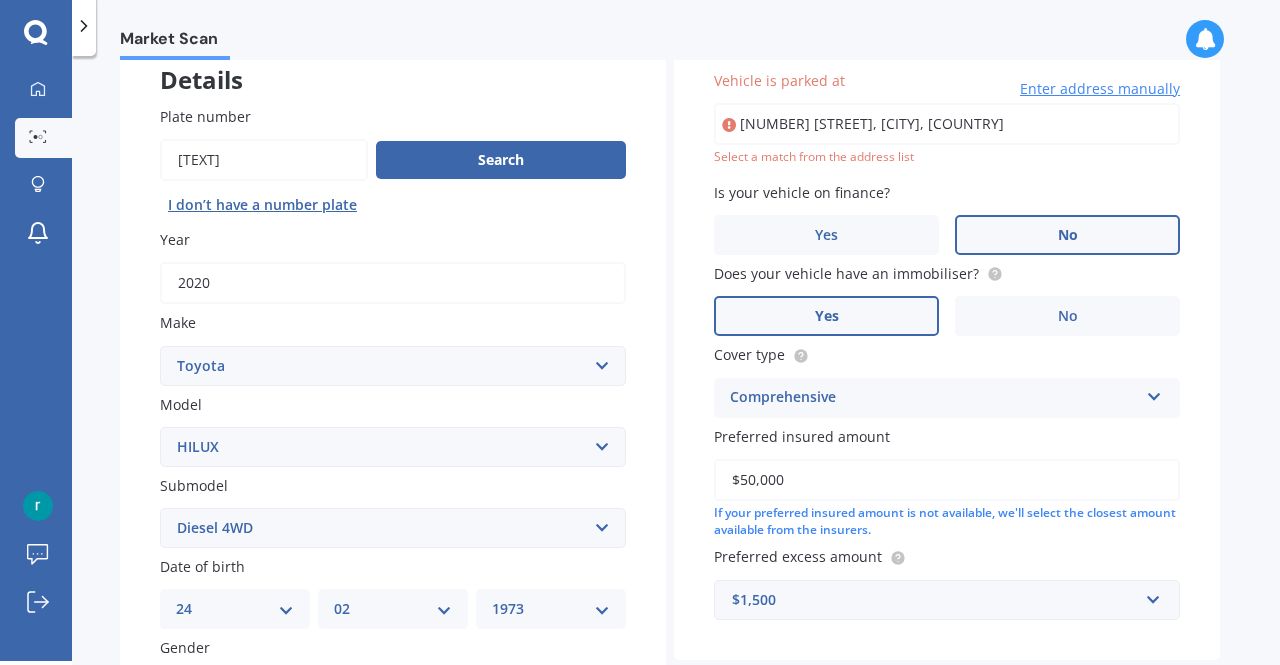 type on "[NUMBER] [STREET], [CITY] [POSTAL_CODE]" 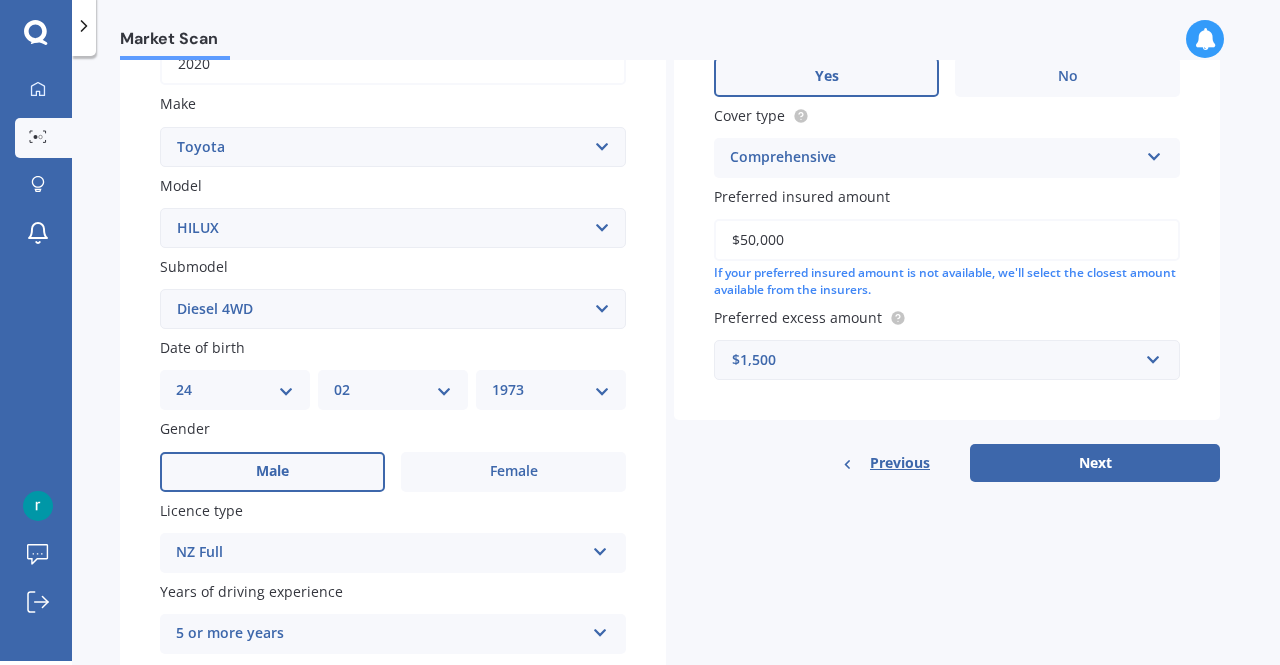scroll, scrollTop: 515, scrollLeft: 0, axis: vertical 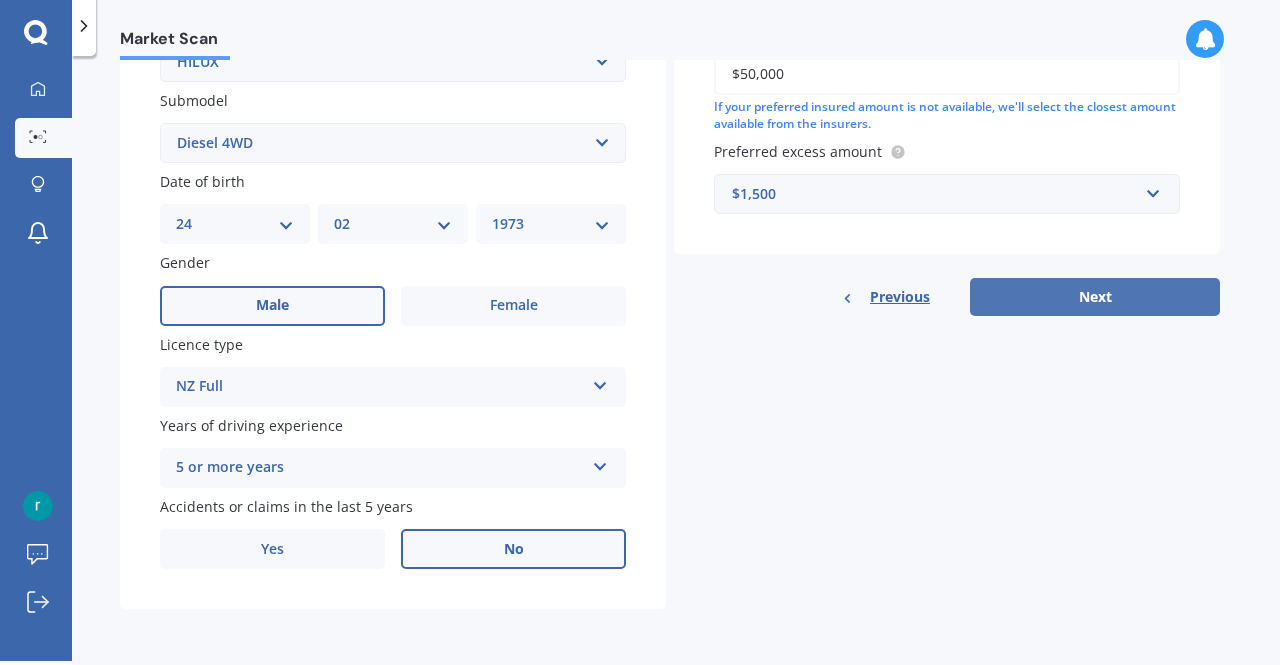 click on "Next" at bounding box center [1095, 297] 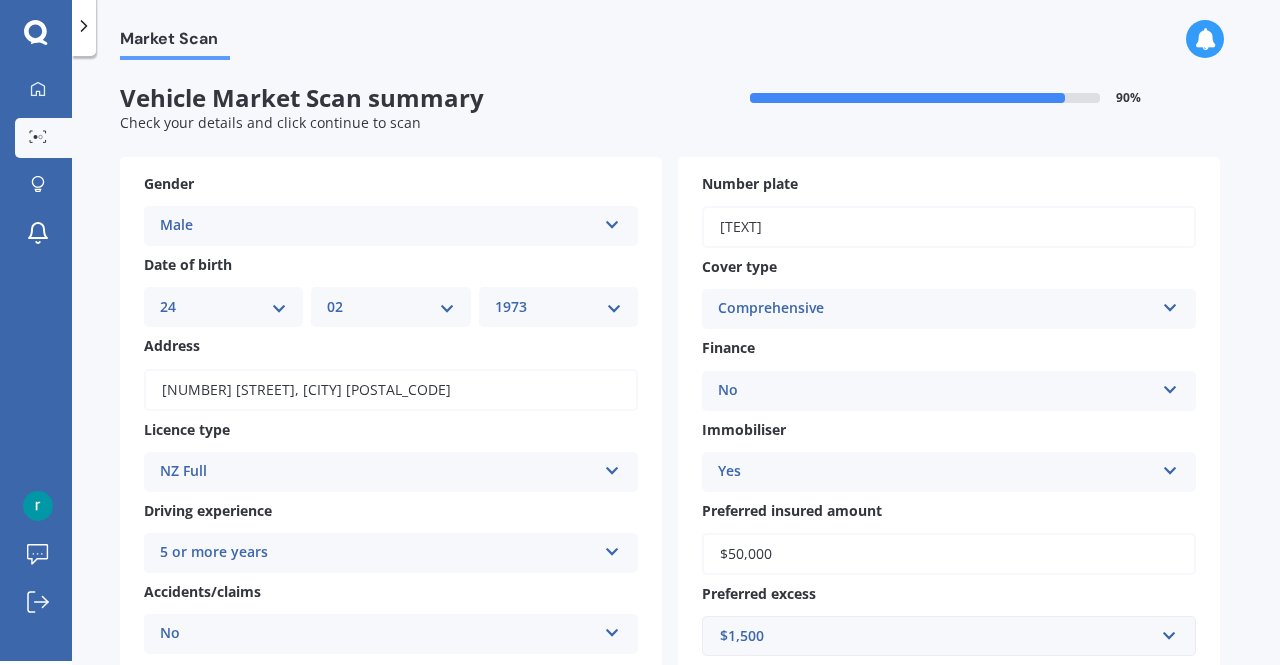 scroll, scrollTop: 368, scrollLeft: 0, axis: vertical 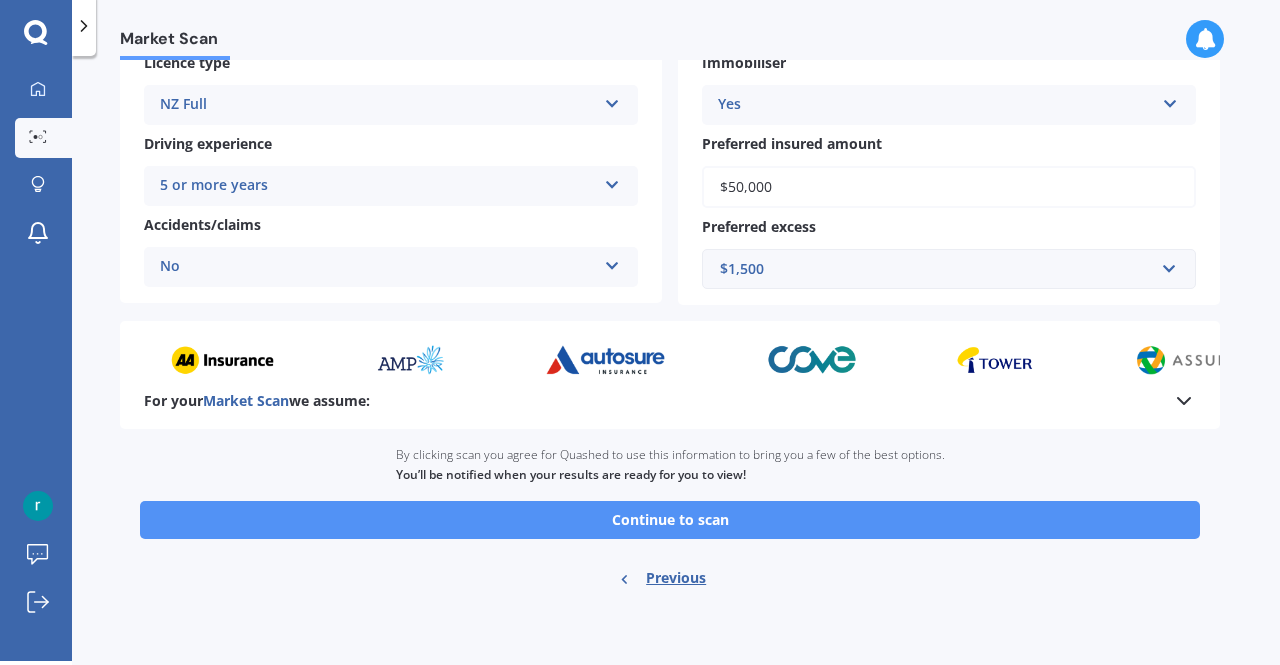 click on "Continue to scan" at bounding box center [670, 520] 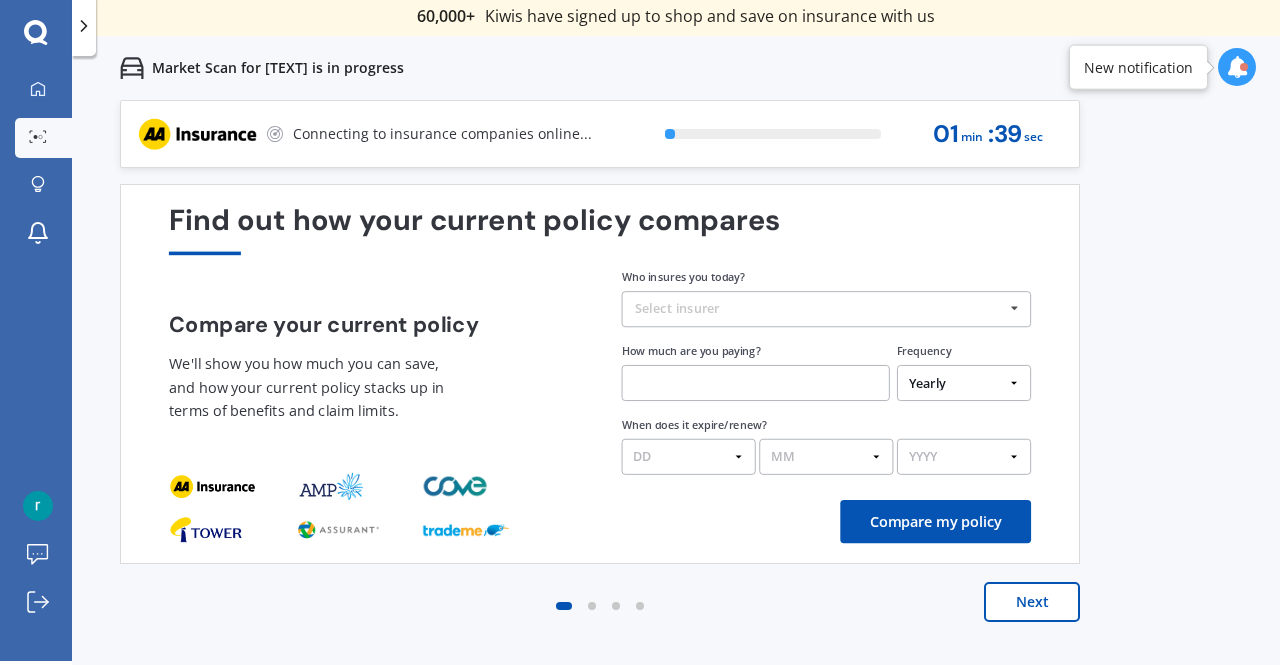 scroll, scrollTop: 0, scrollLeft: 0, axis: both 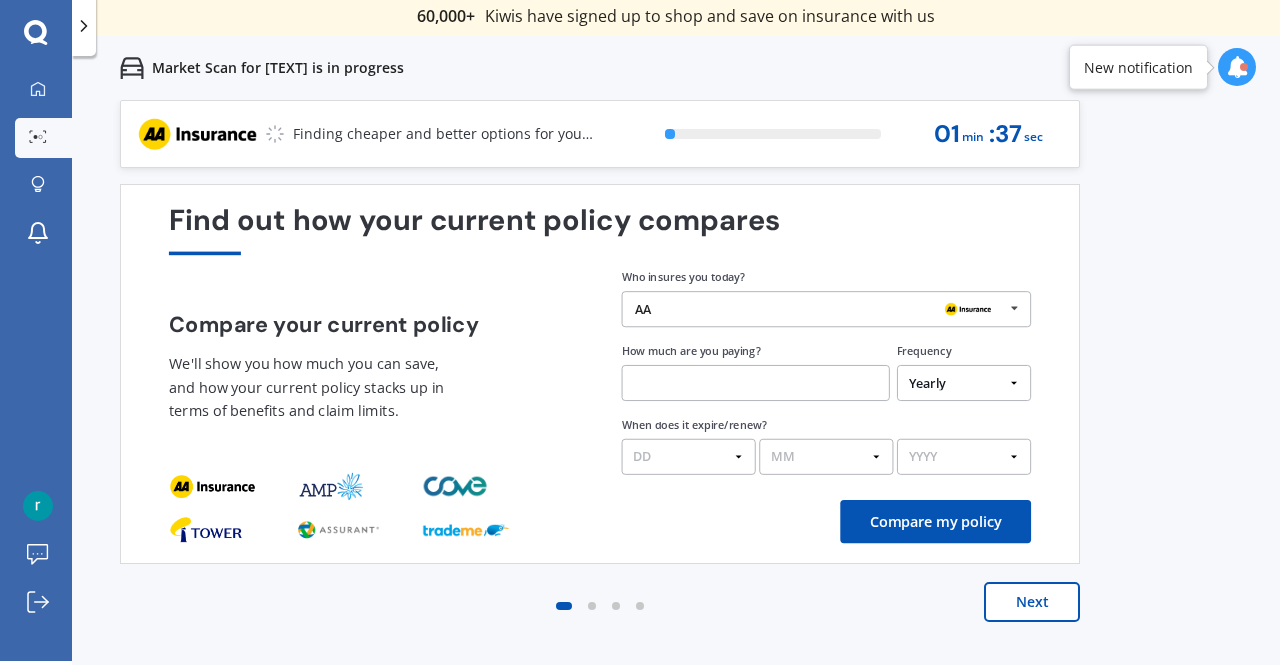 click on "AA" at bounding box center [819, 309] 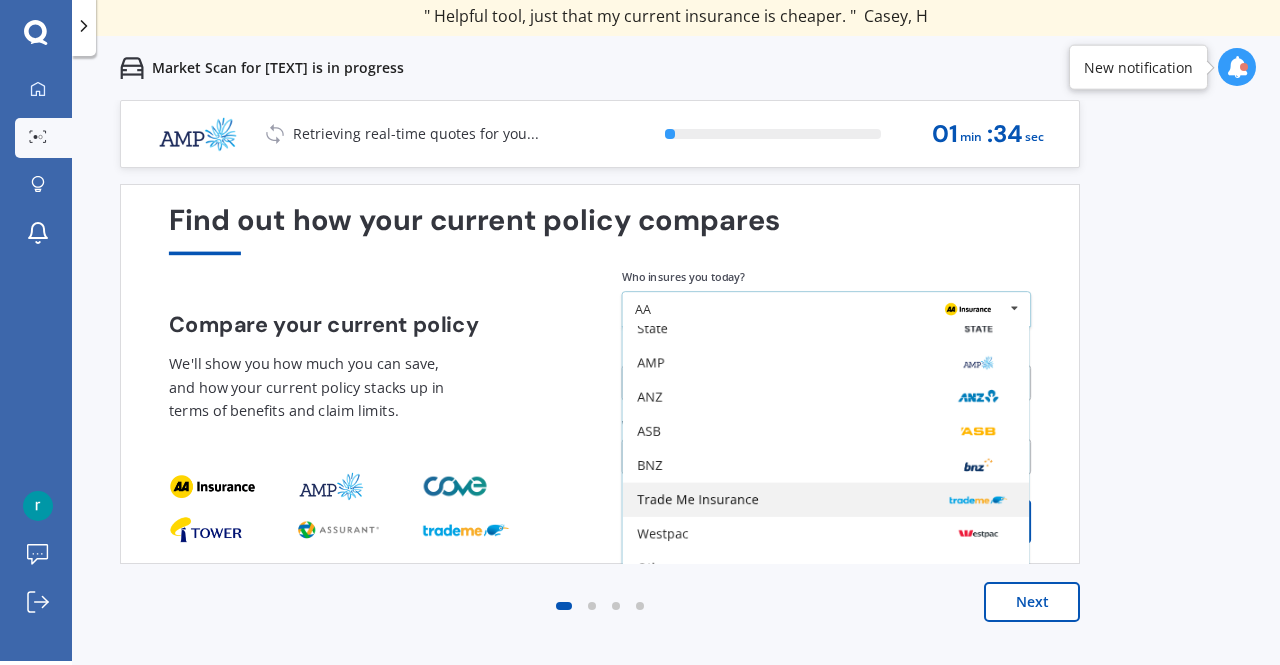 scroll, scrollTop: 0, scrollLeft: 0, axis: both 